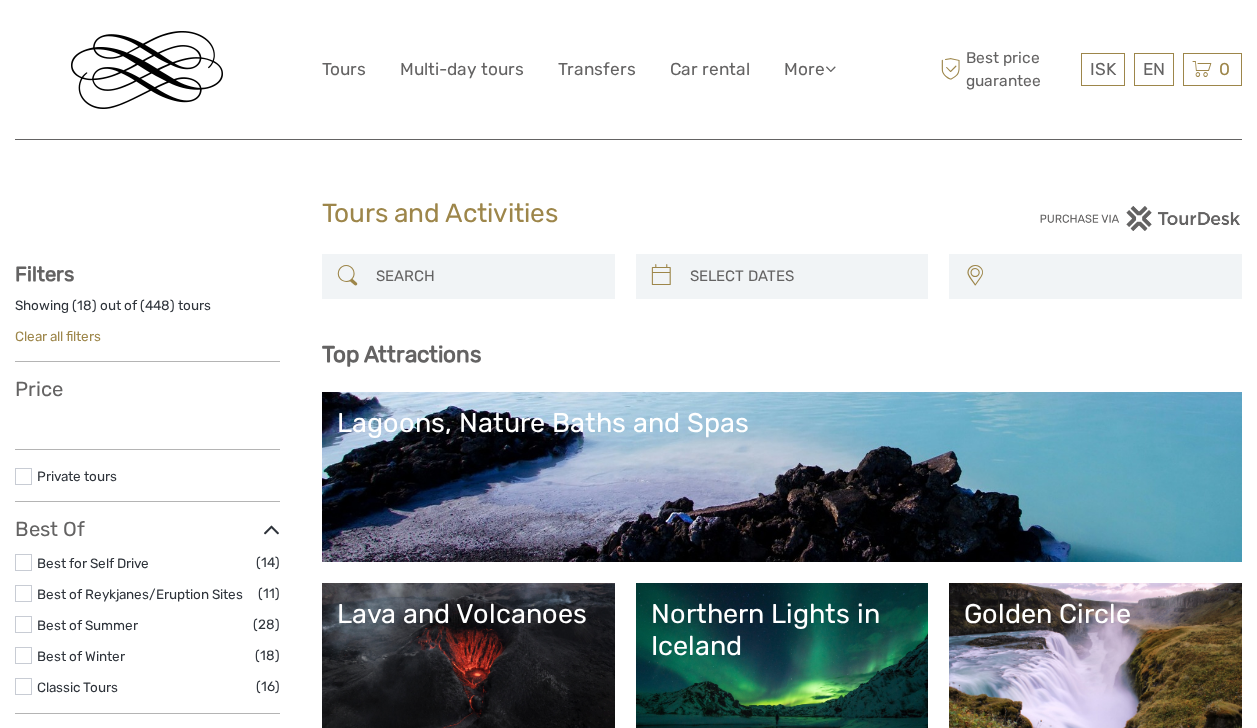 select 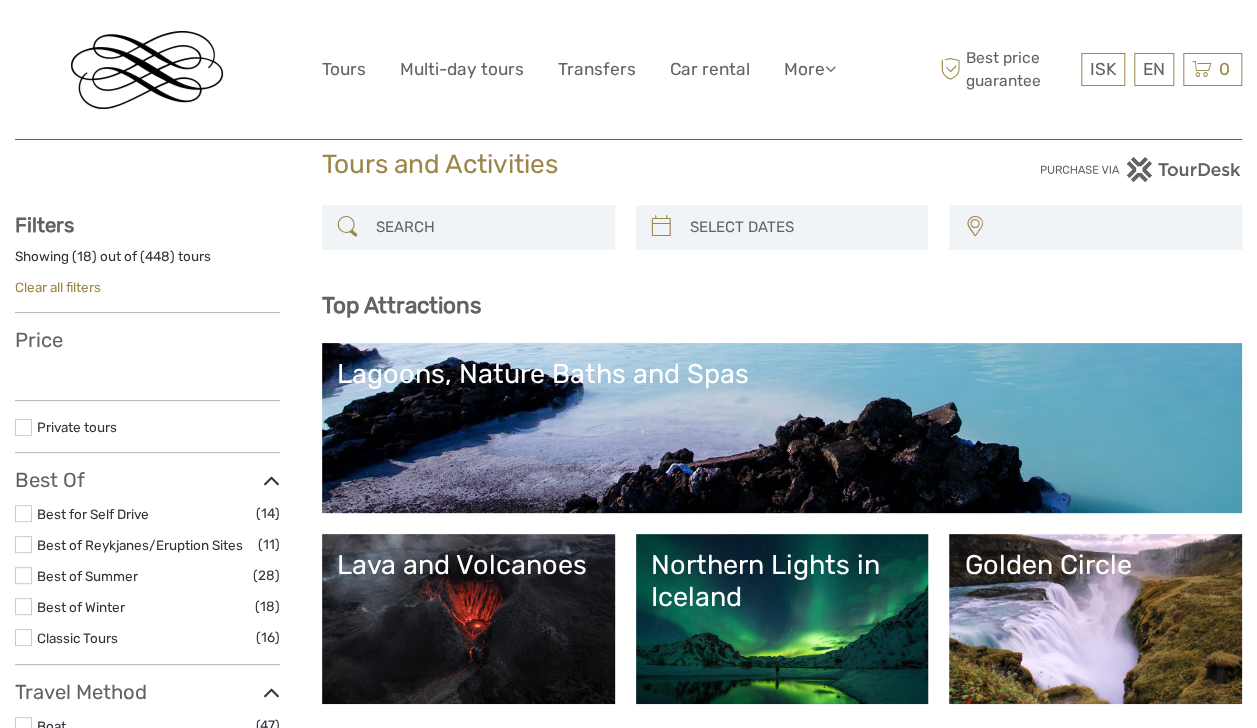 scroll, scrollTop: 0, scrollLeft: 0, axis: both 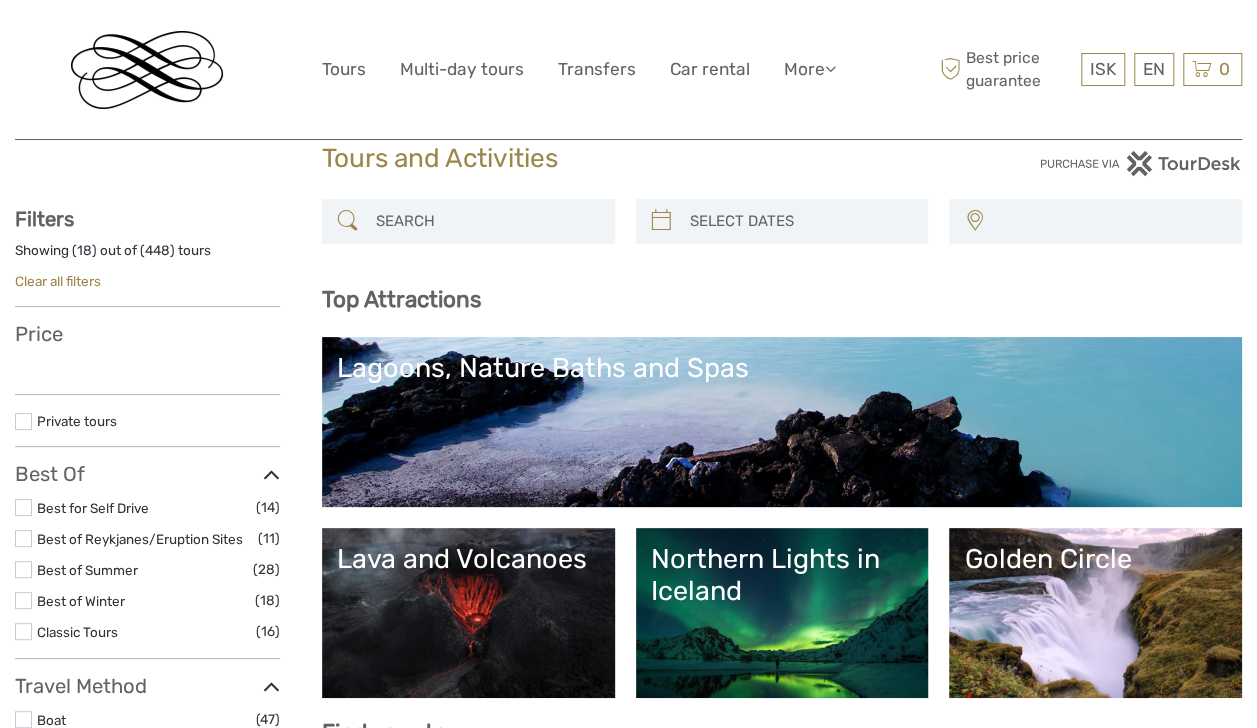 select 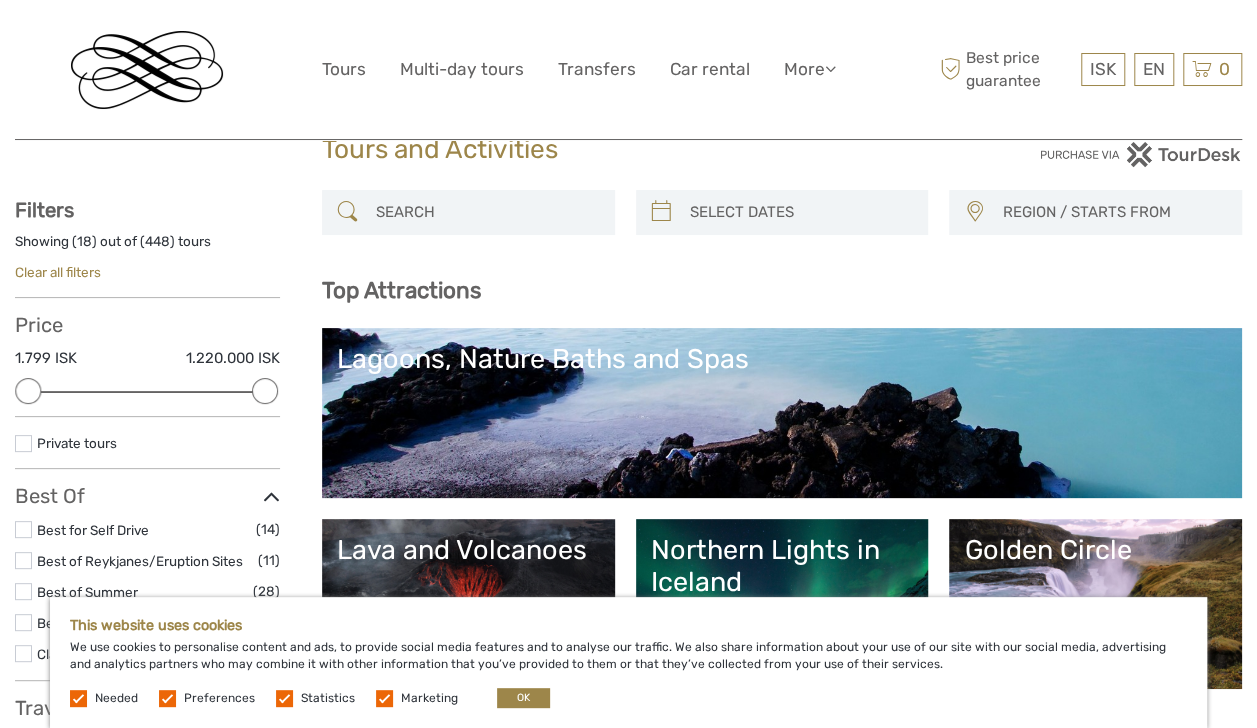 scroll, scrollTop: 0, scrollLeft: 0, axis: both 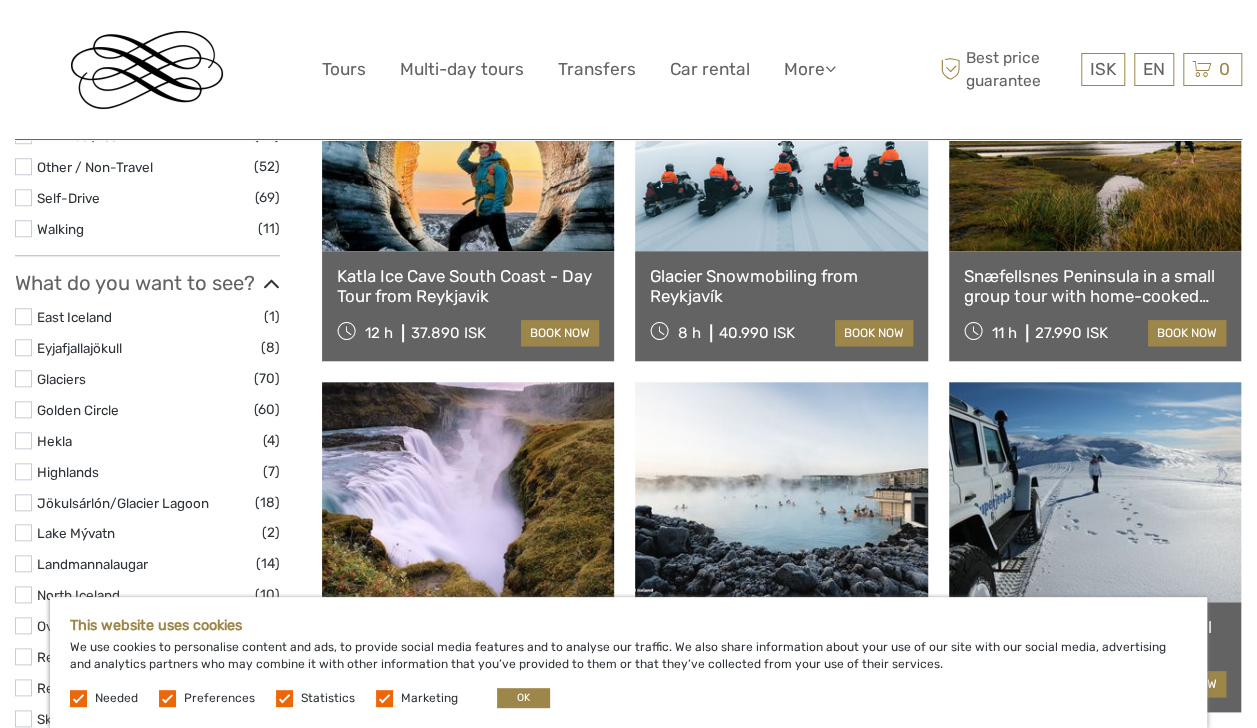 click at bounding box center (167, 698) 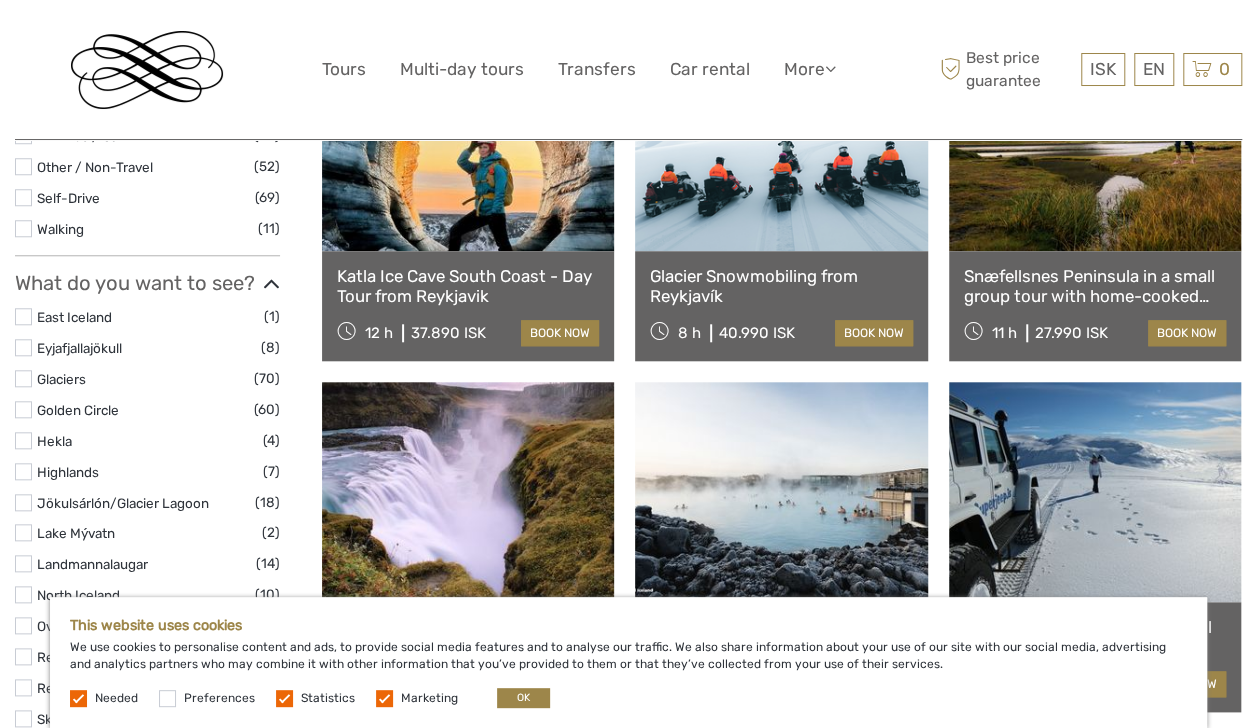 click at bounding box center (284, 698) 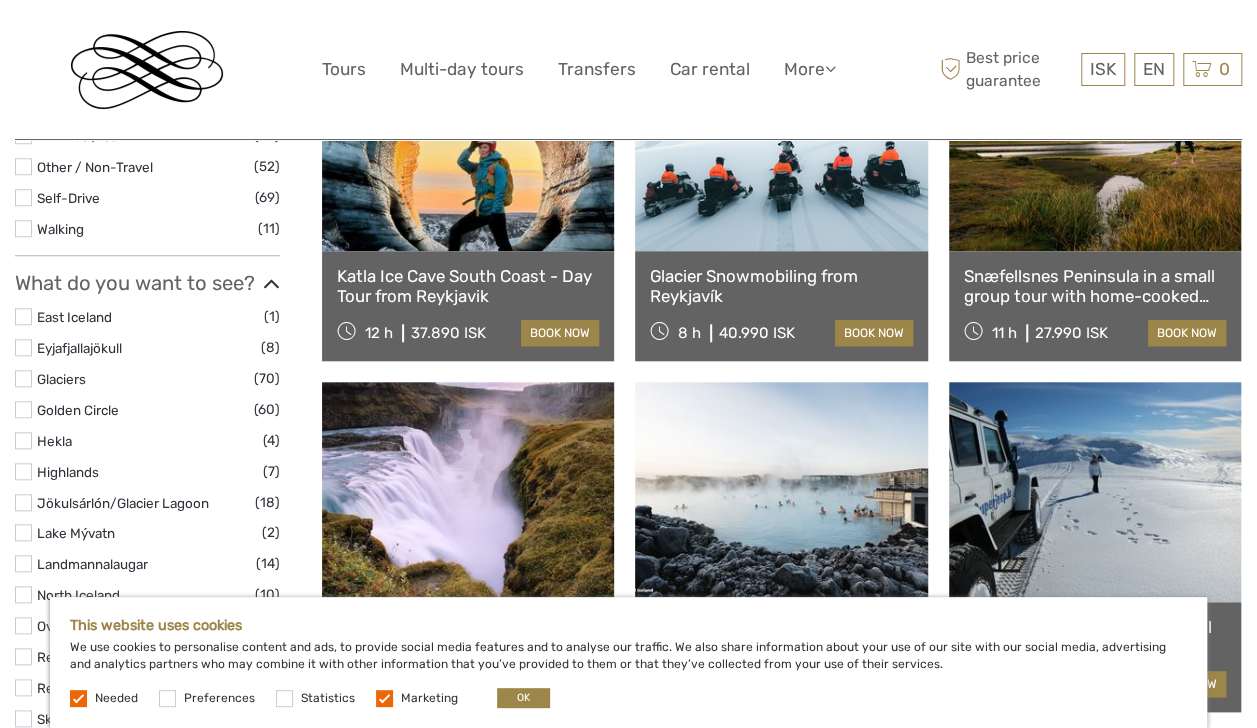 click at bounding box center (384, 698) 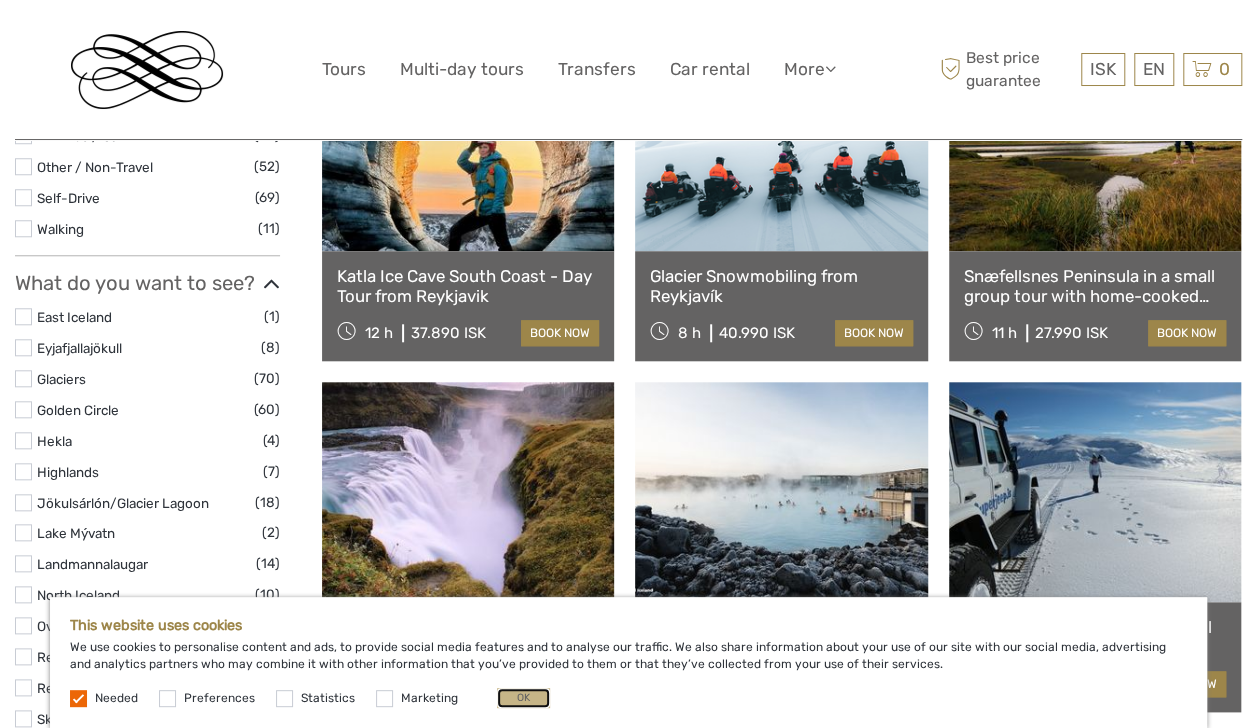 click on "OK" at bounding box center [523, 698] 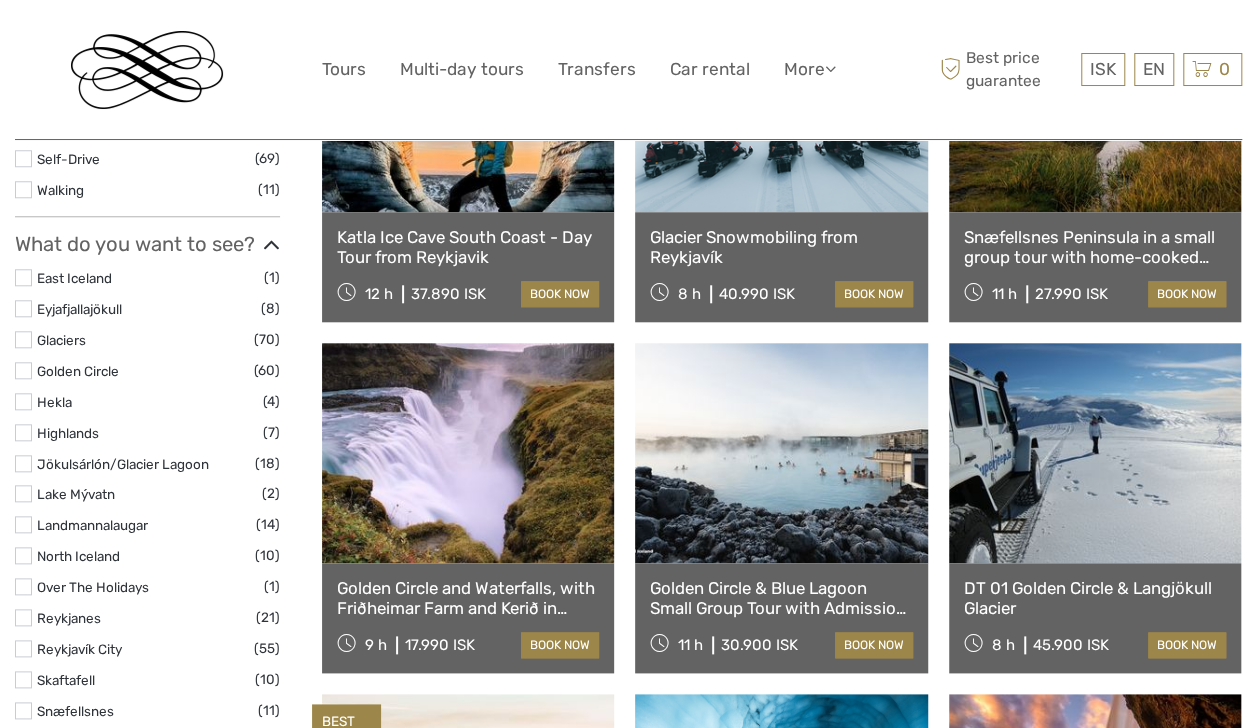 scroll, scrollTop: 834, scrollLeft: 0, axis: vertical 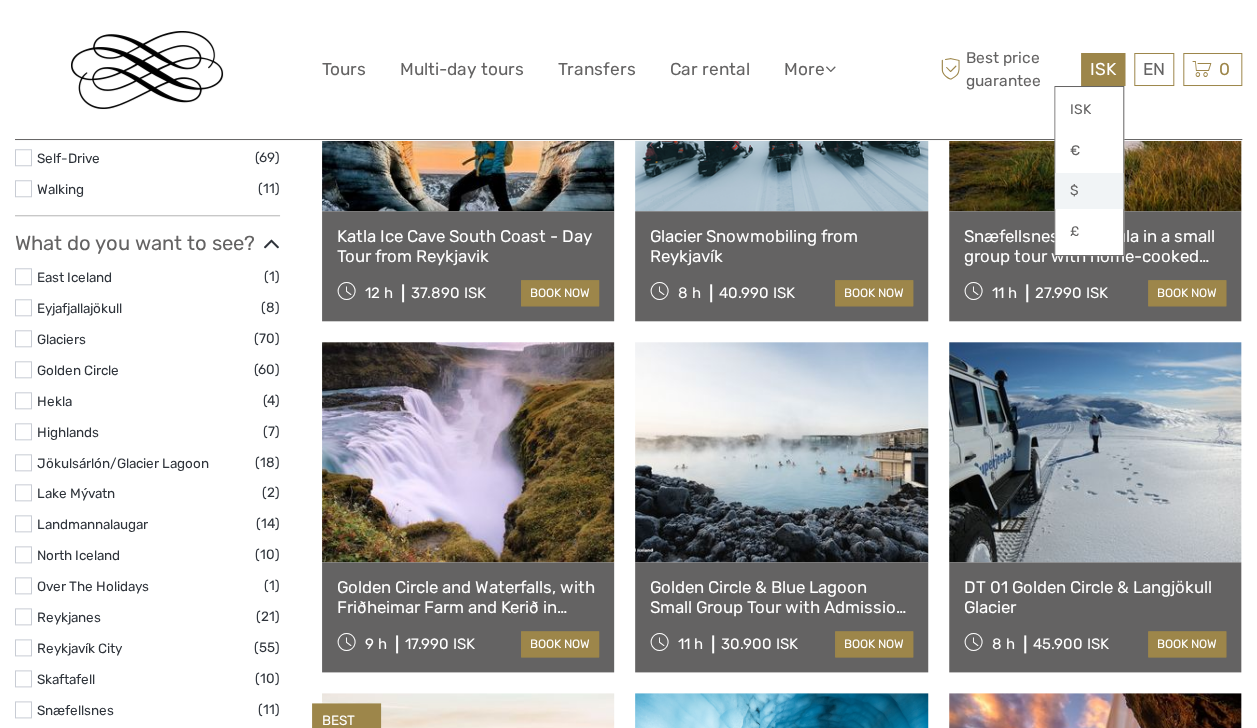 click on "$" at bounding box center (1089, 191) 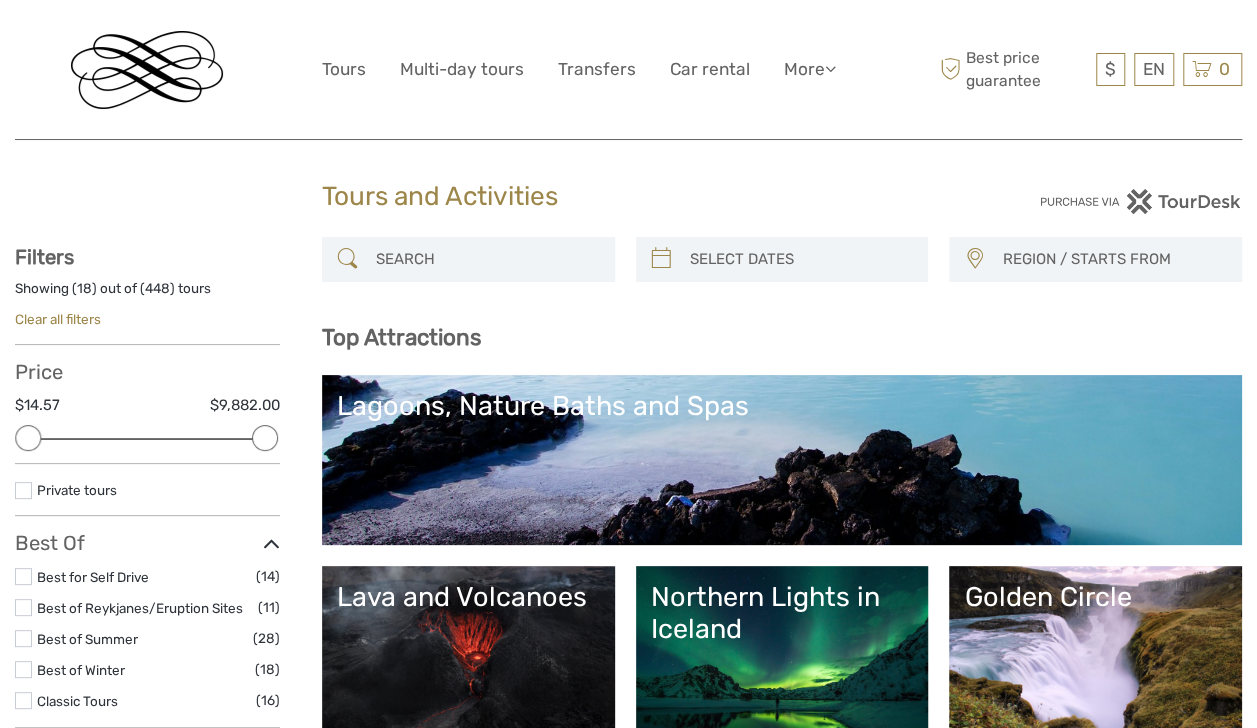 scroll, scrollTop: 0, scrollLeft: 0, axis: both 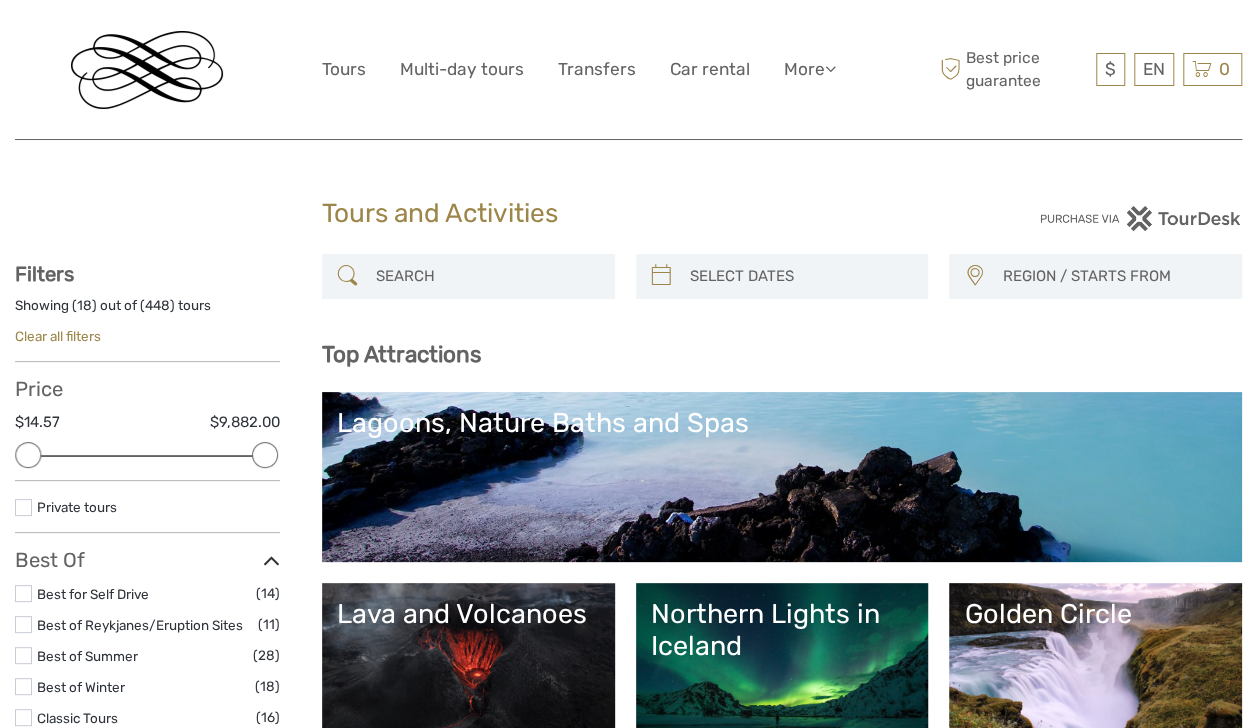 click at bounding box center (800, 276) 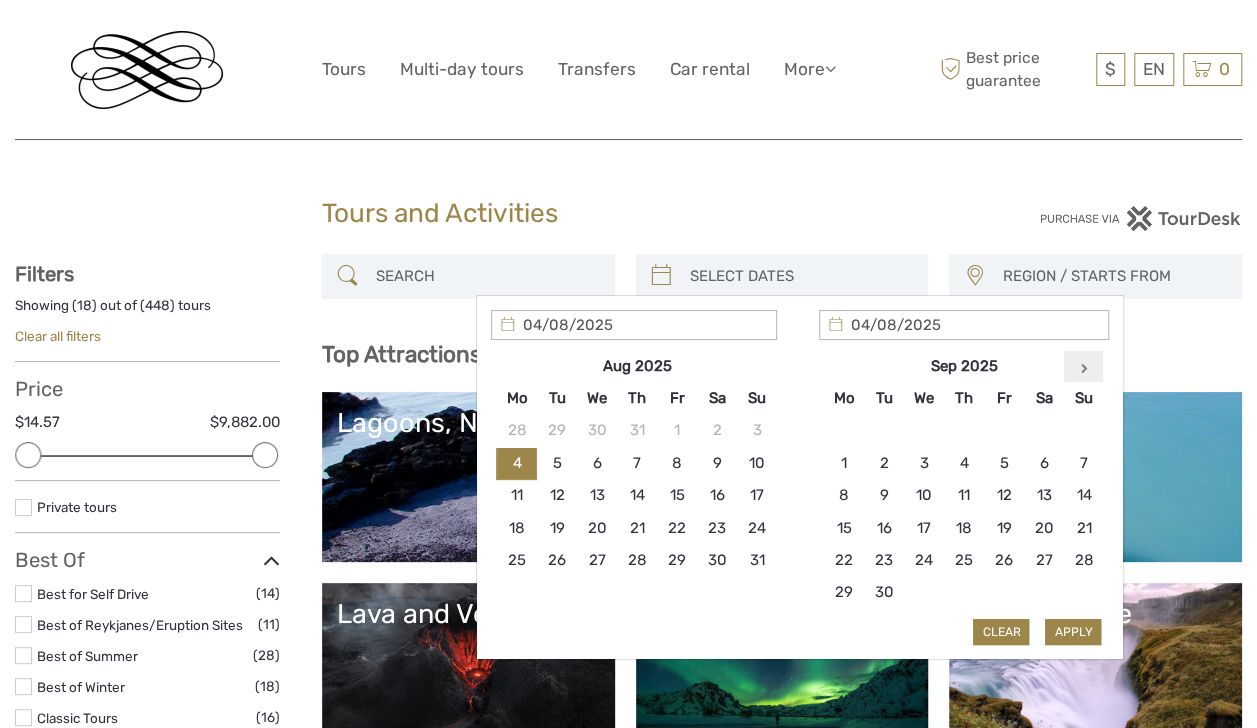click at bounding box center (1083, 368) 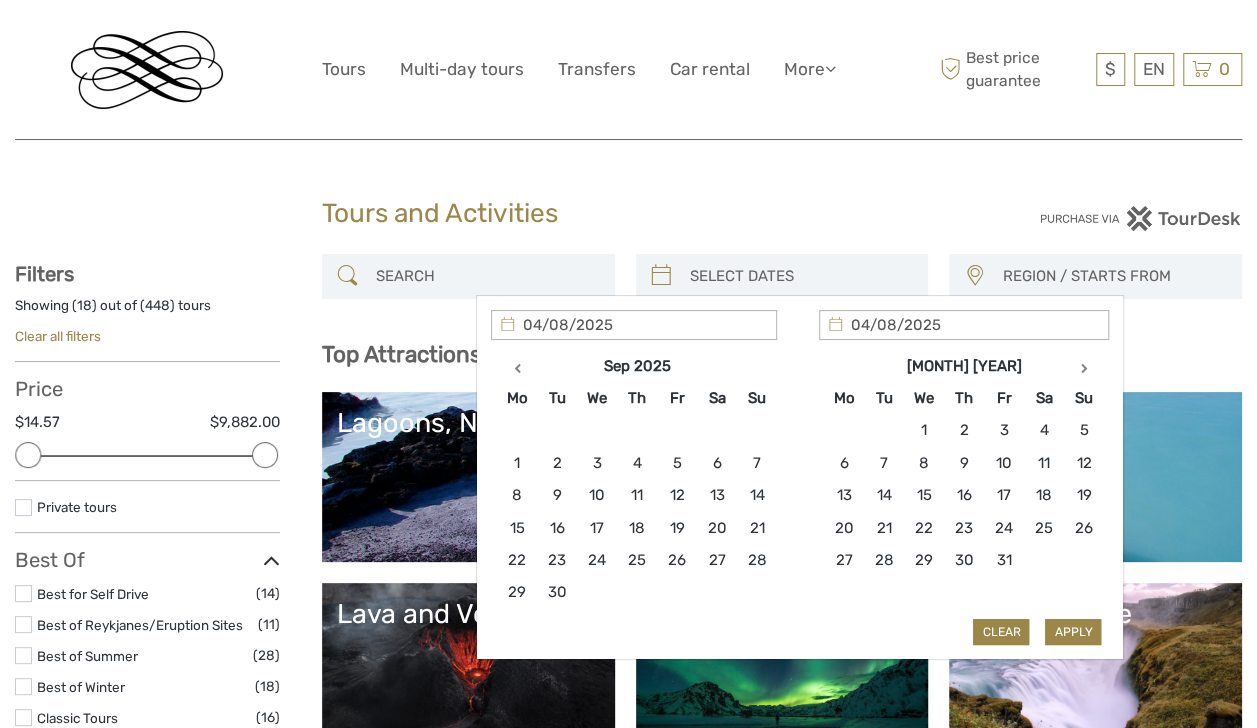 click at bounding box center (1083, 368) 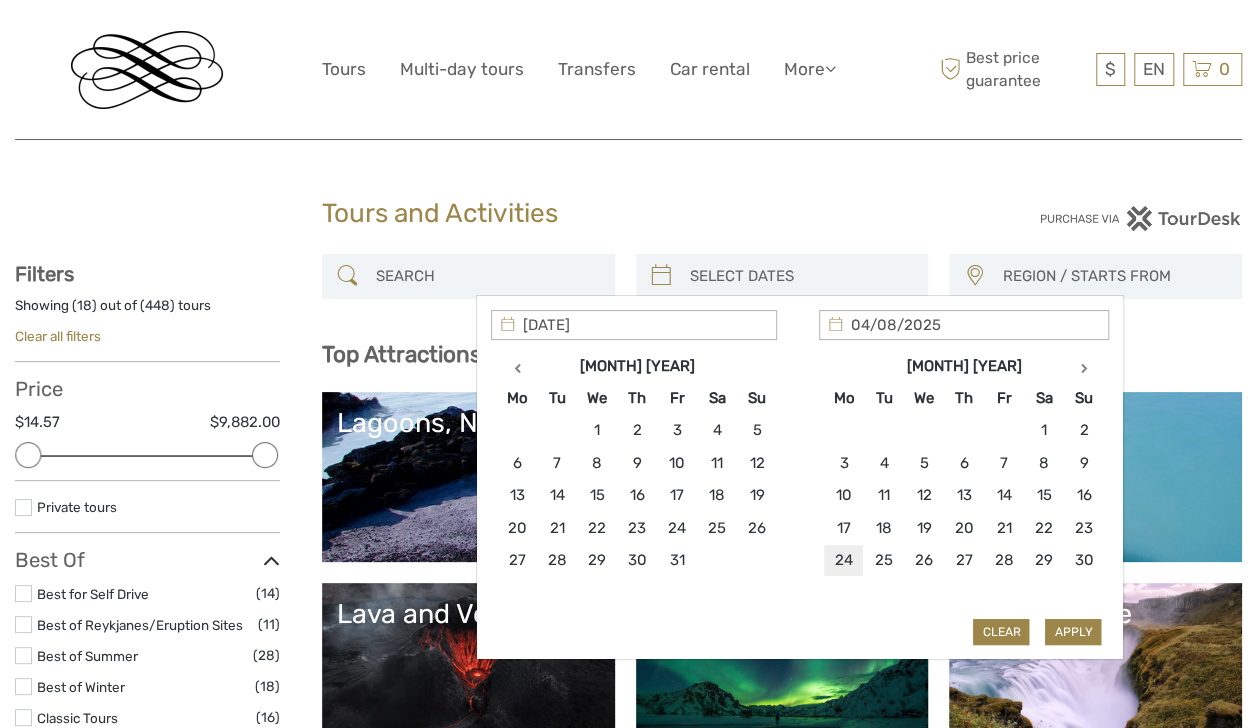 type on "24/11/2025" 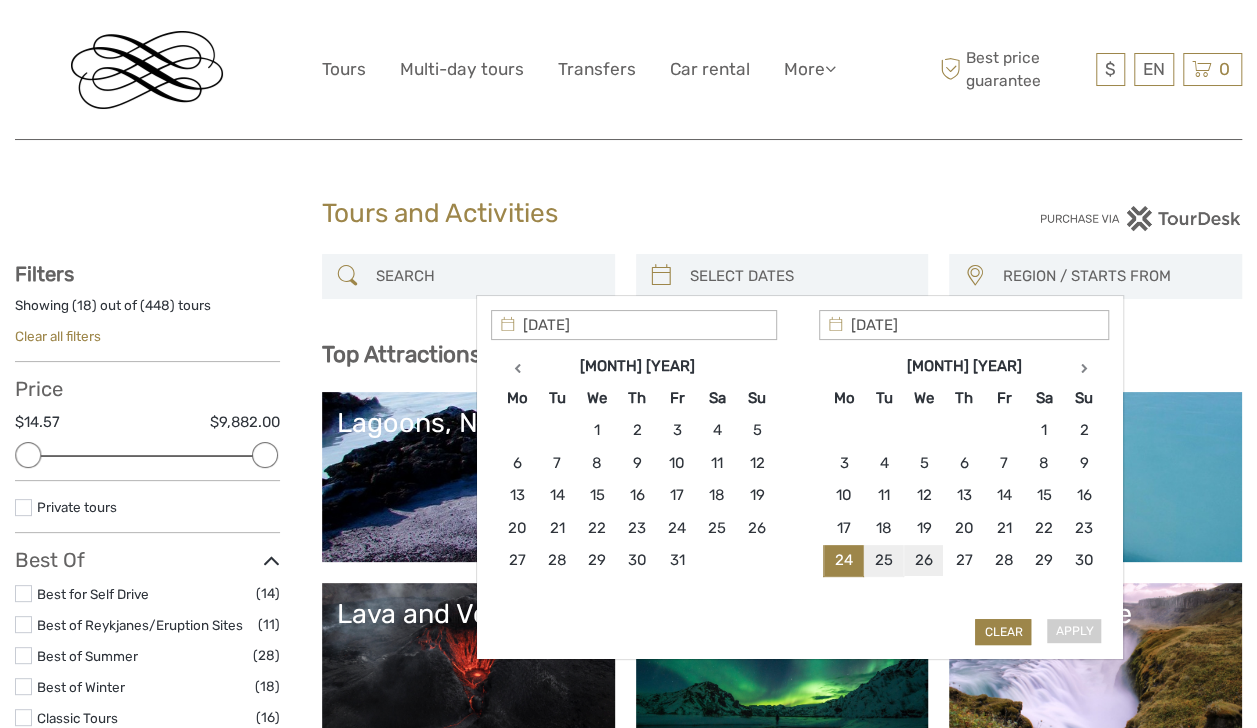 type on "26/11/2025" 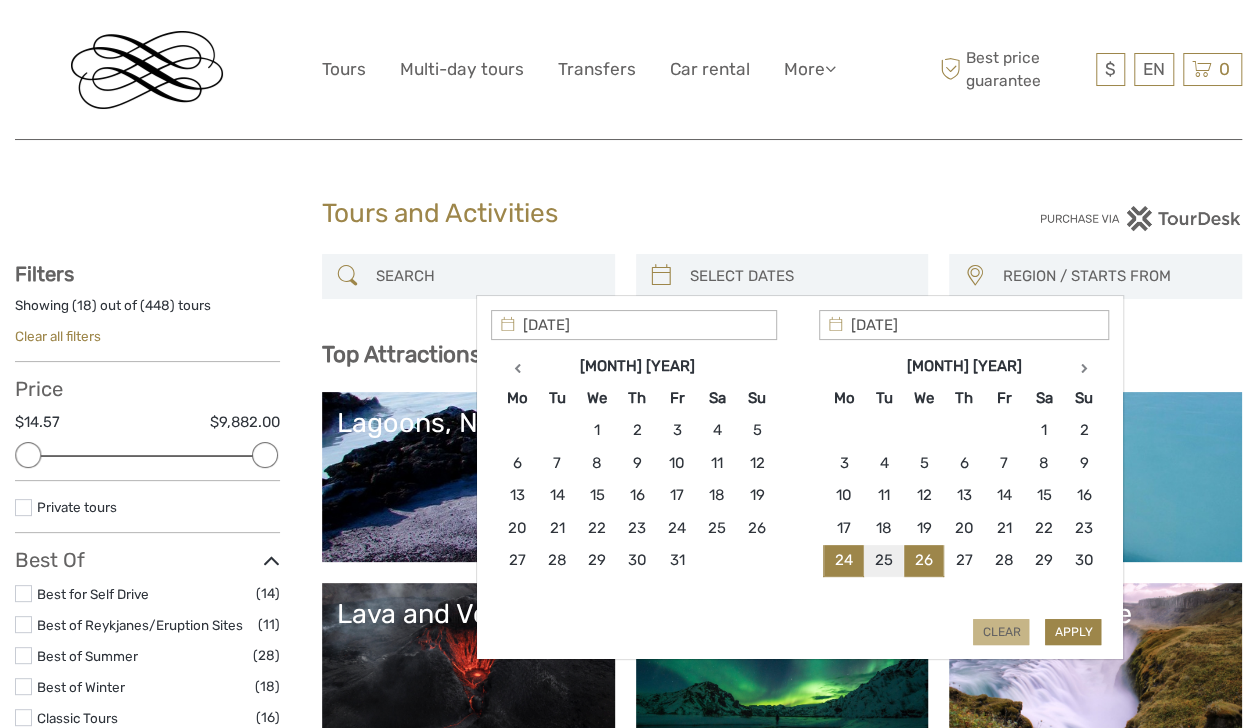 type on "24/11/2025" 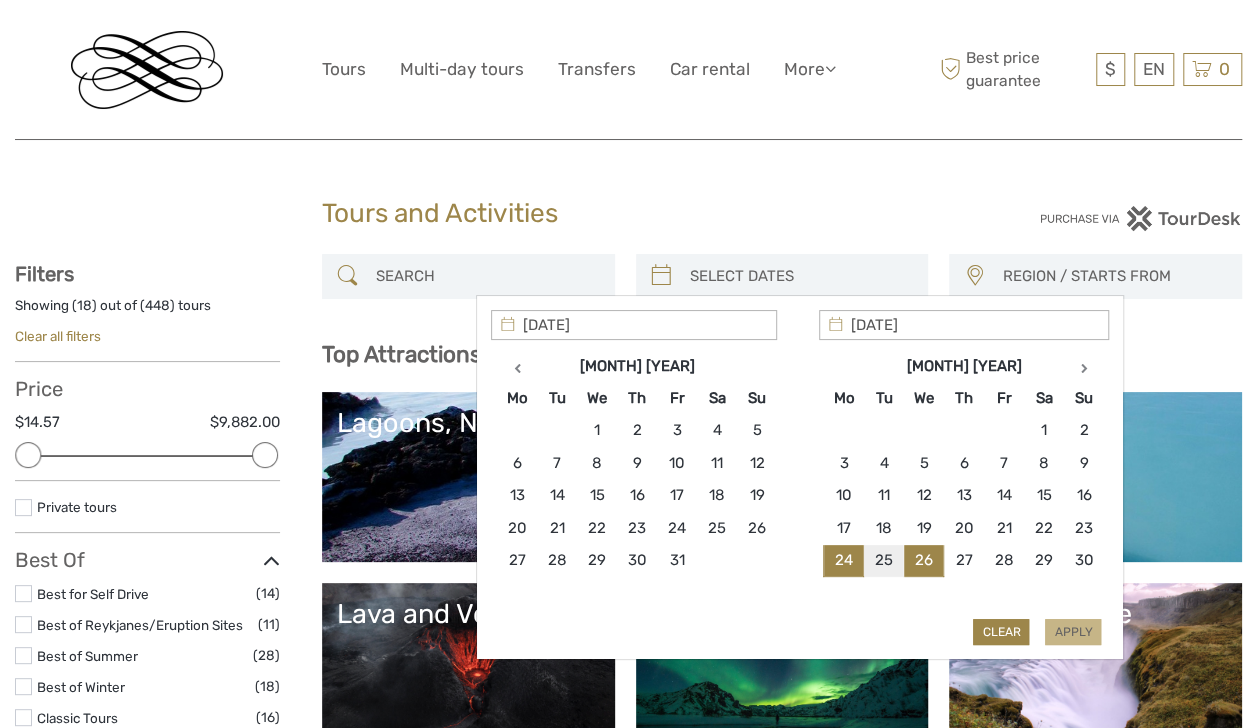 click on "Apply" at bounding box center (1073, 632) 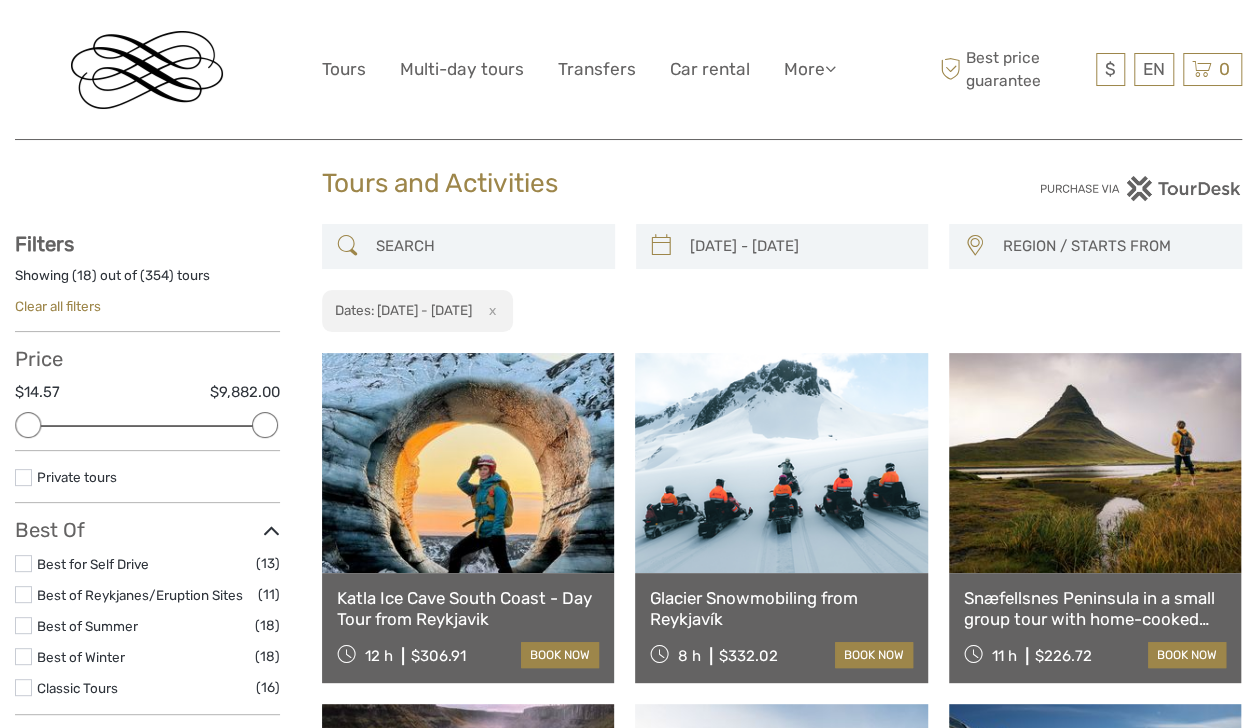 scroll, scrollTop: 17, scrollLeft: 0, axis: vertical 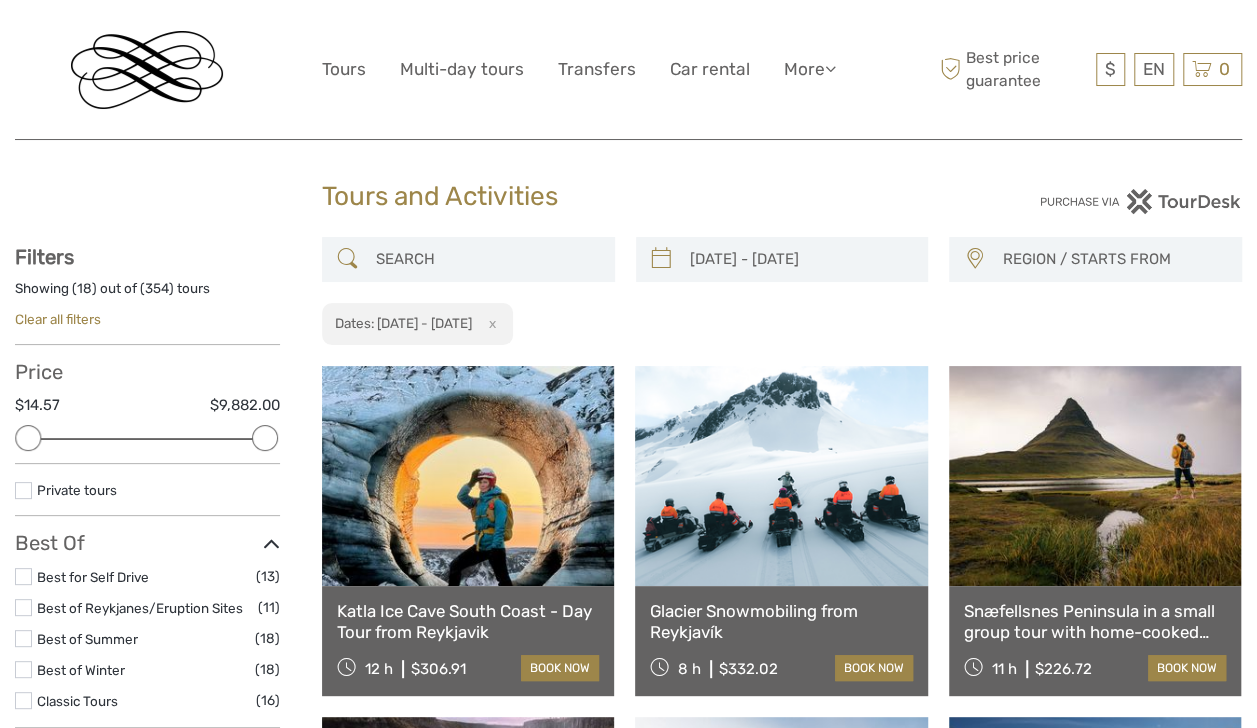 click on "24/11/2025 - 26/11/2025" at bounding box center (800, 259) 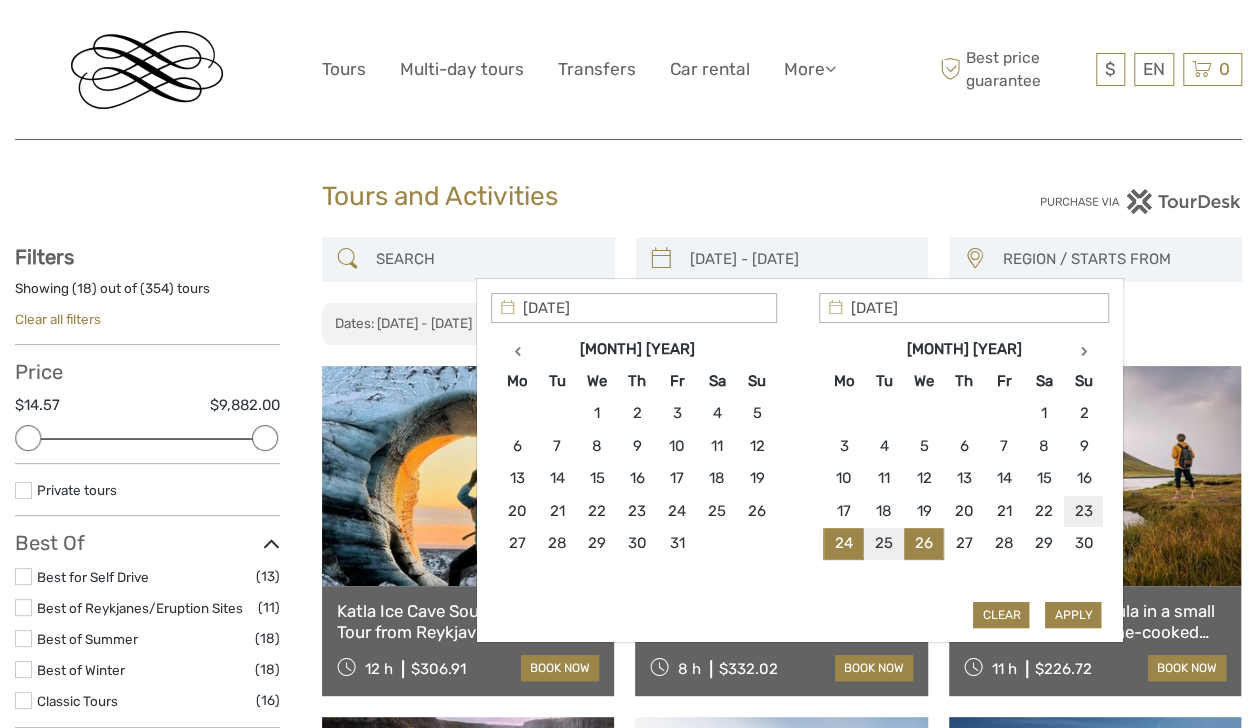 type on "23/11/2025" 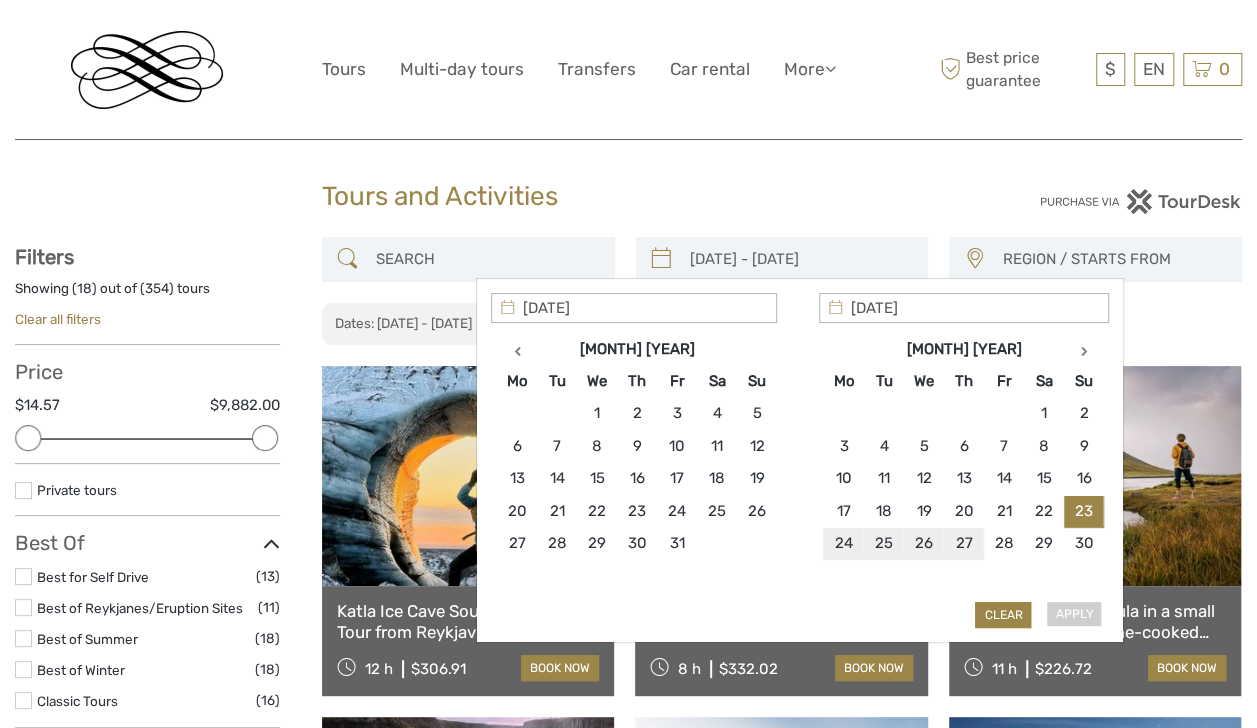 type on "26/11/2025" 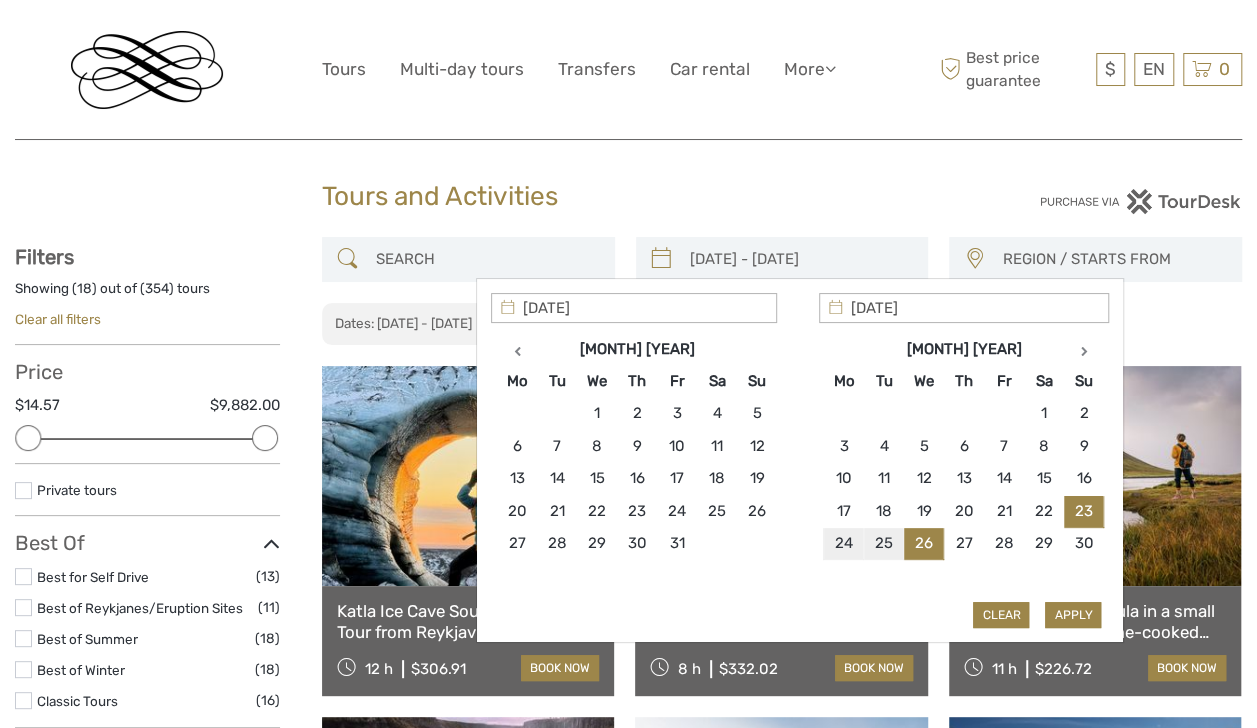type on "23/11/2025" 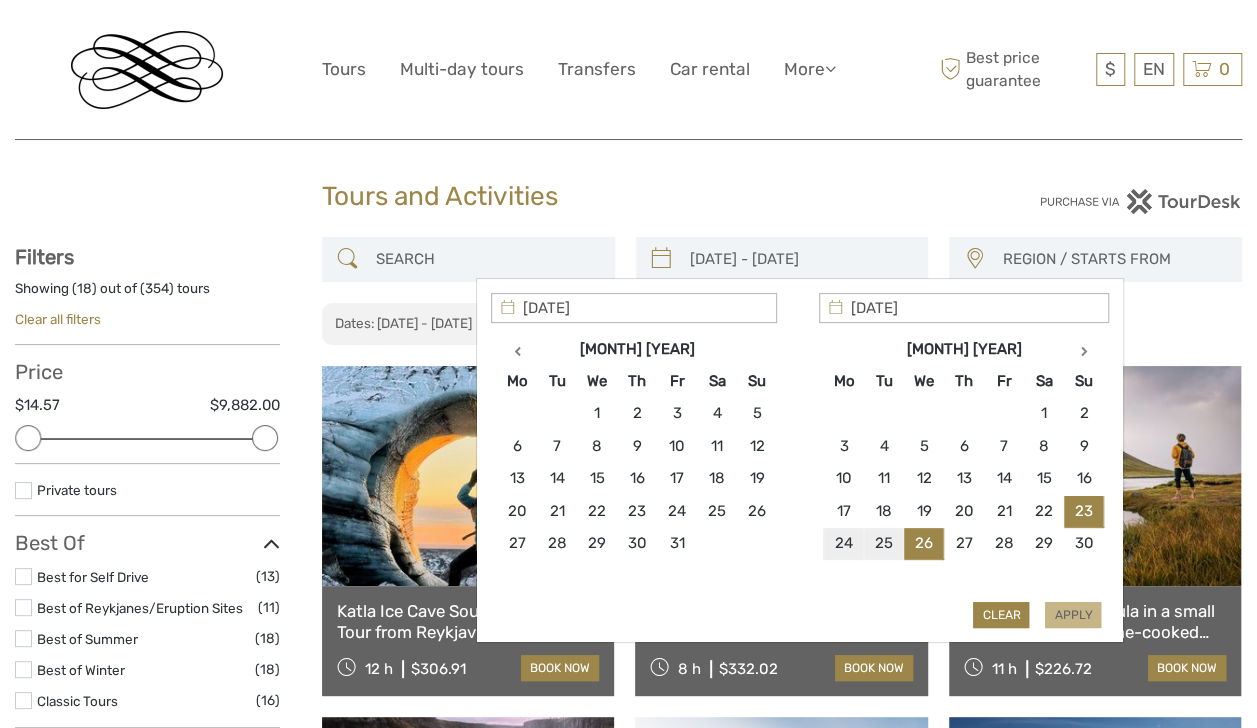 click on "Apply" at bounding box center (1073, 615) 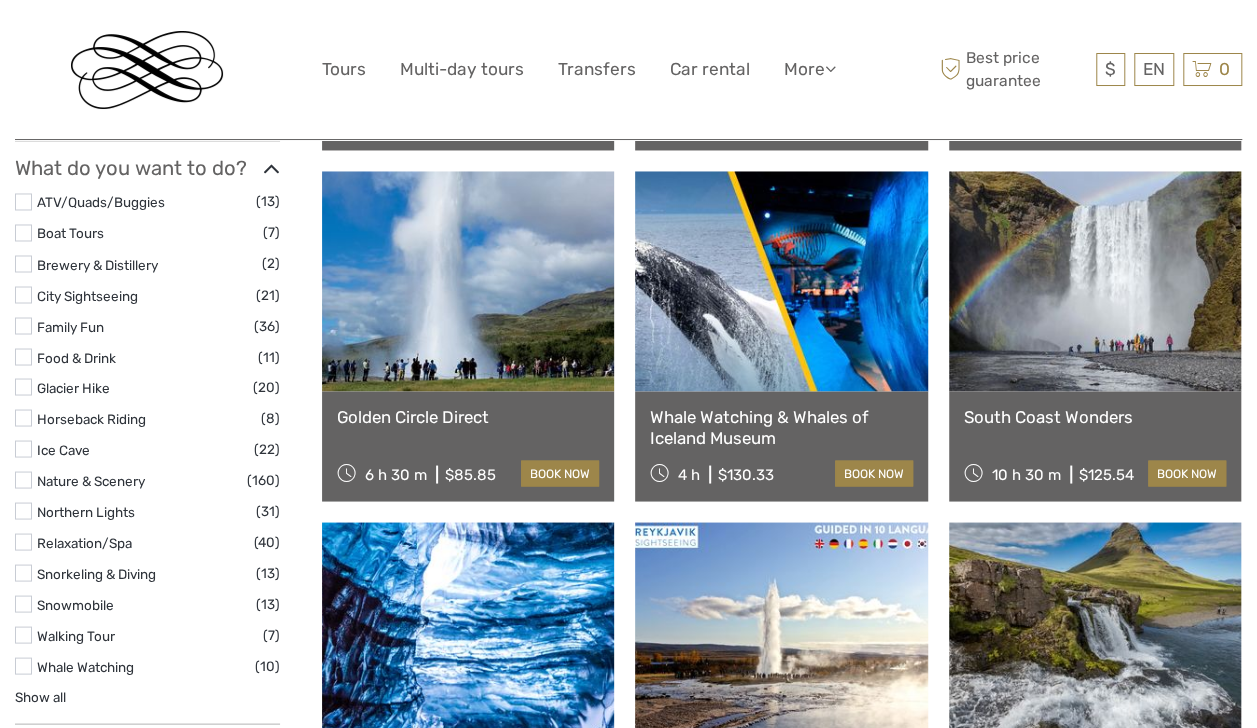 scroll, scrollTop: 1647, scrollLeft: 0, axis: vertical 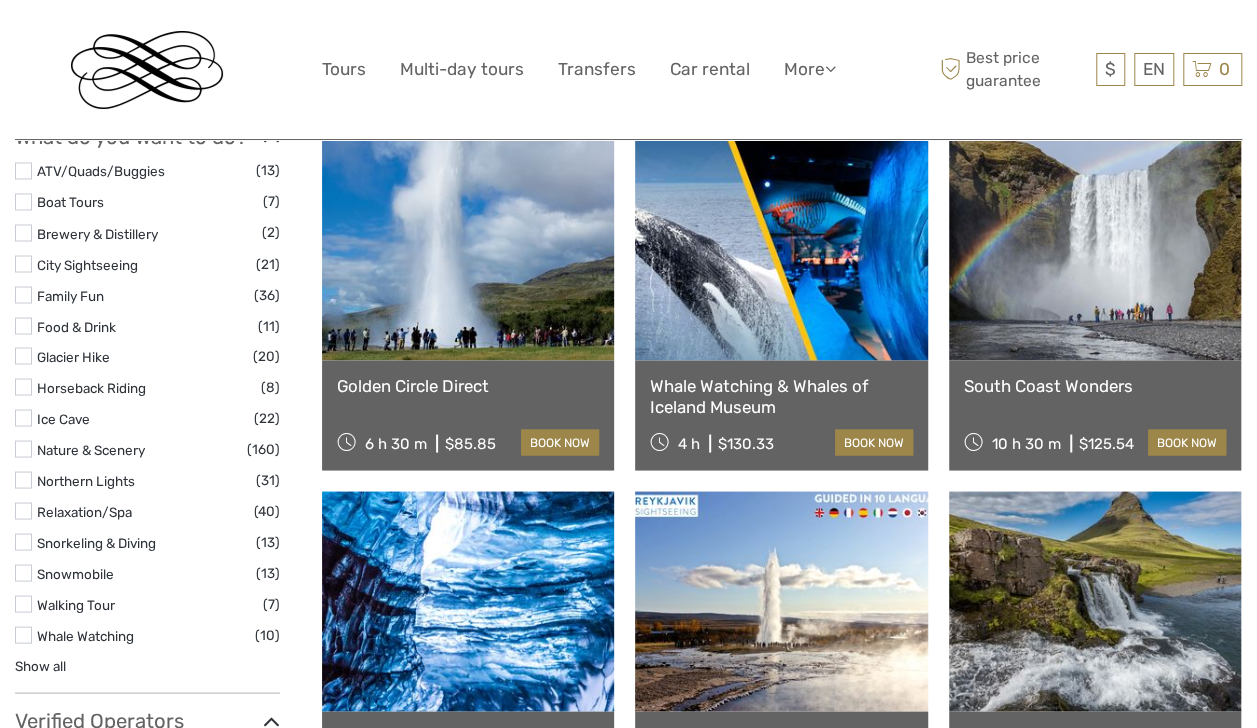 click at bounding box center (23, 386) 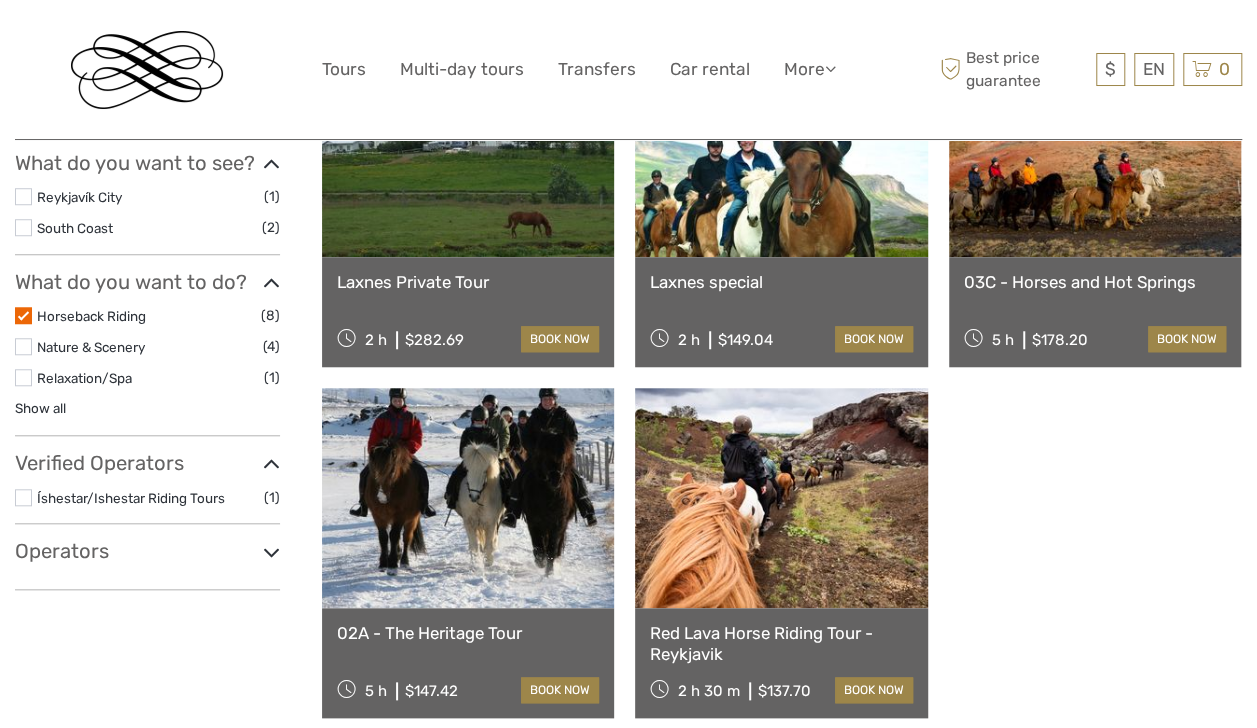 scroll, scrollTop: 699, scrollLeft: 0, axis: vertical 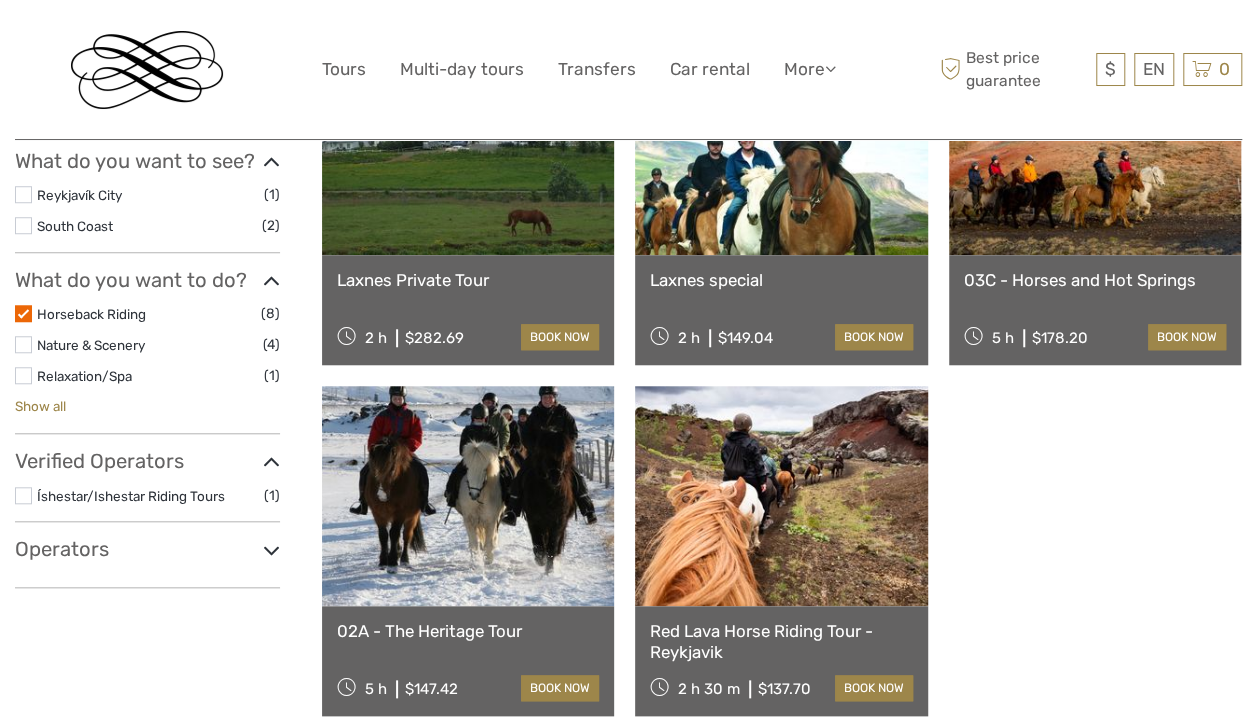 click on "Show all" at bounding box center (40, 406) 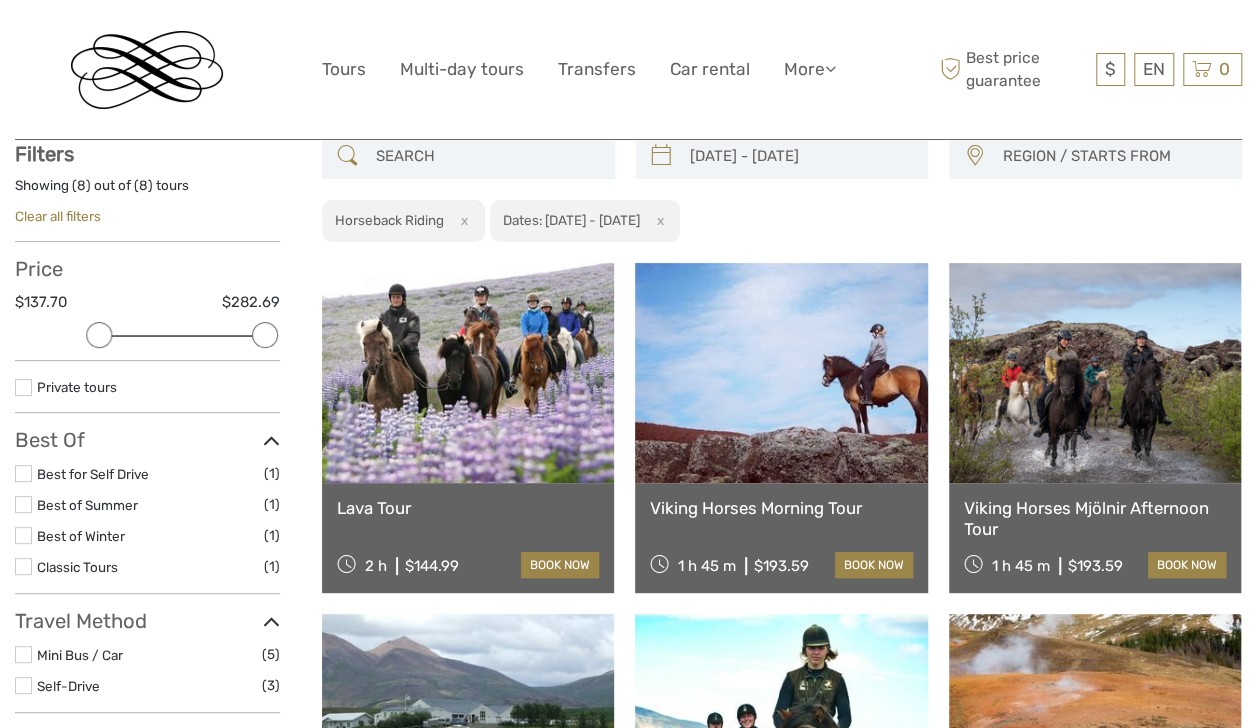 scroll, scrollTop: 116, scrollLeft: 0, axis: vertical 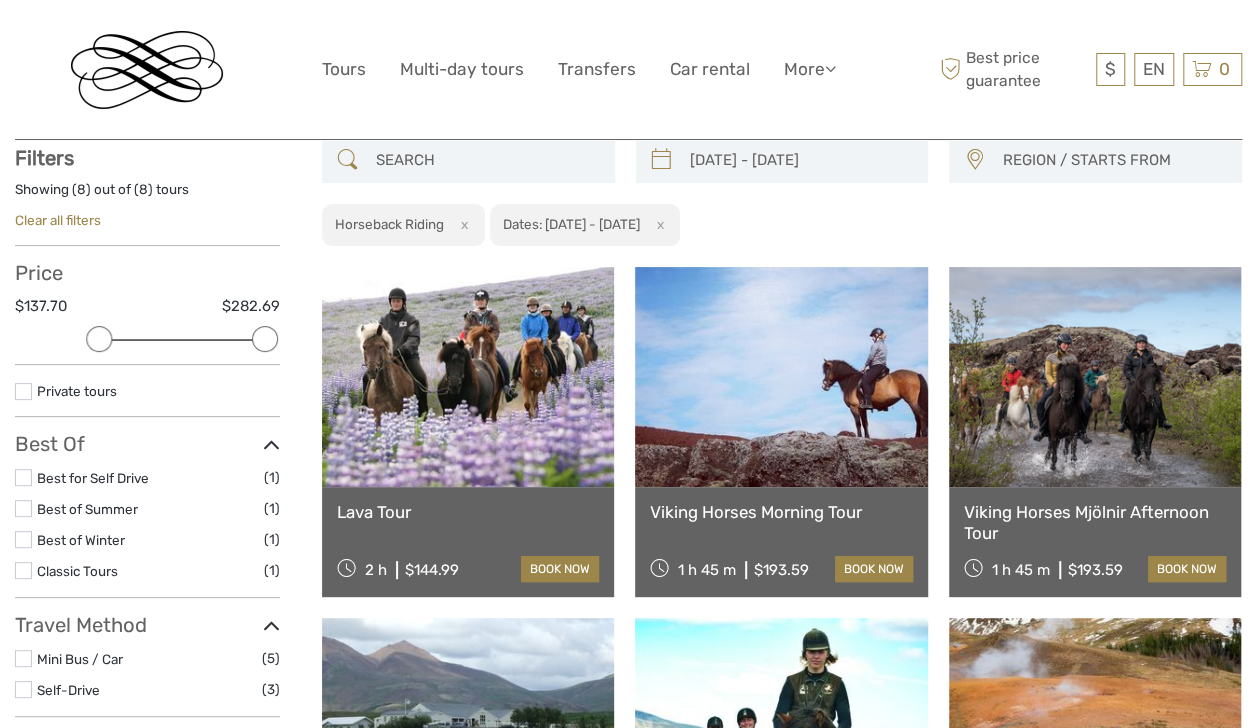 click at bounding box center [1095, 377] 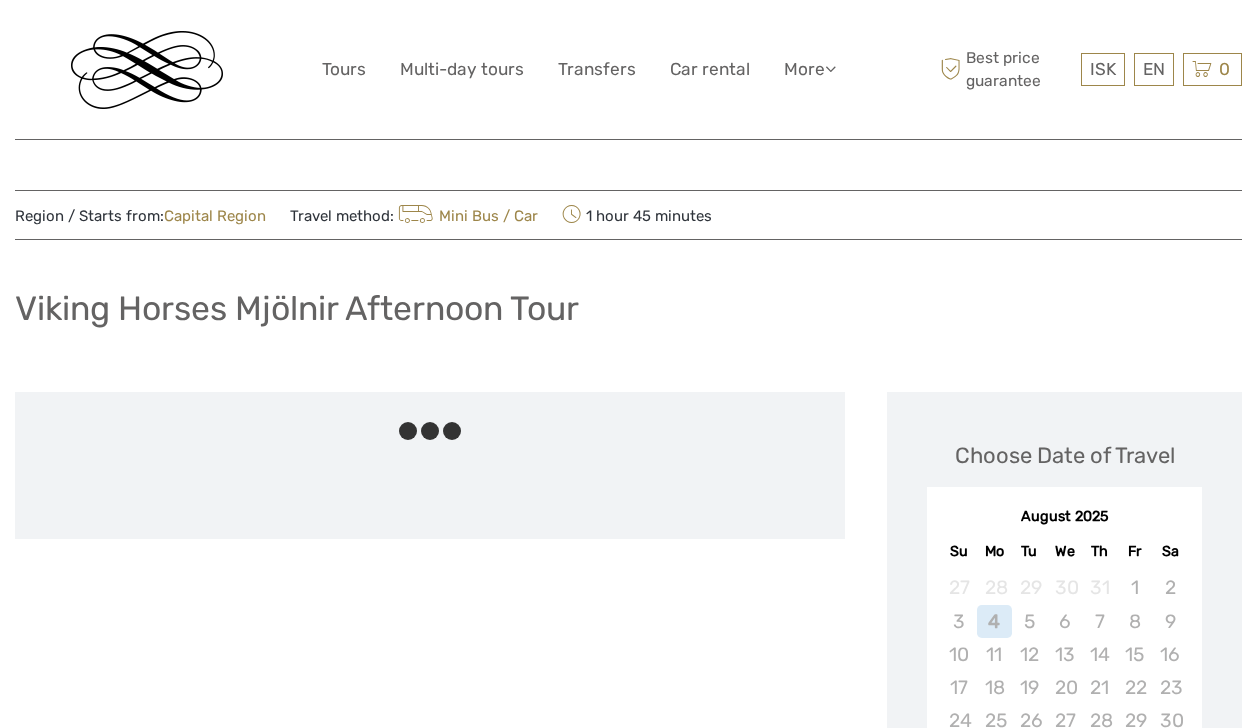 scroll, scrollTop: 0, scrollLeft: 0, axis: both 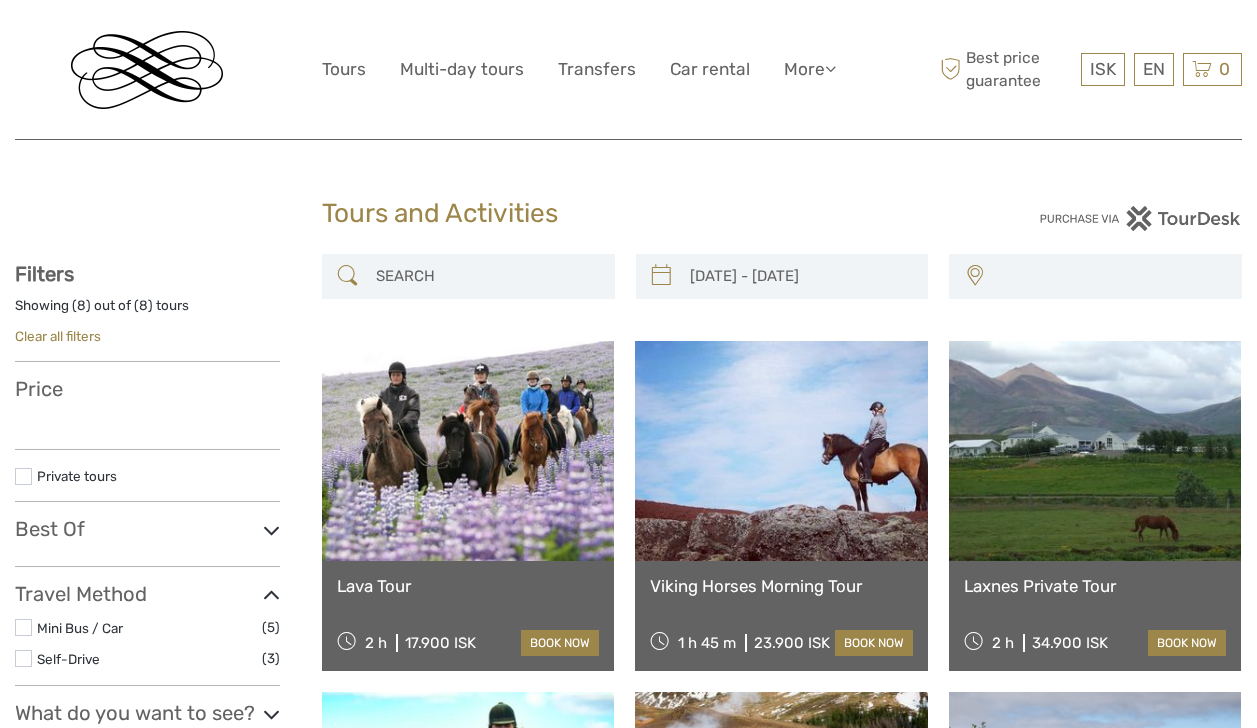 select 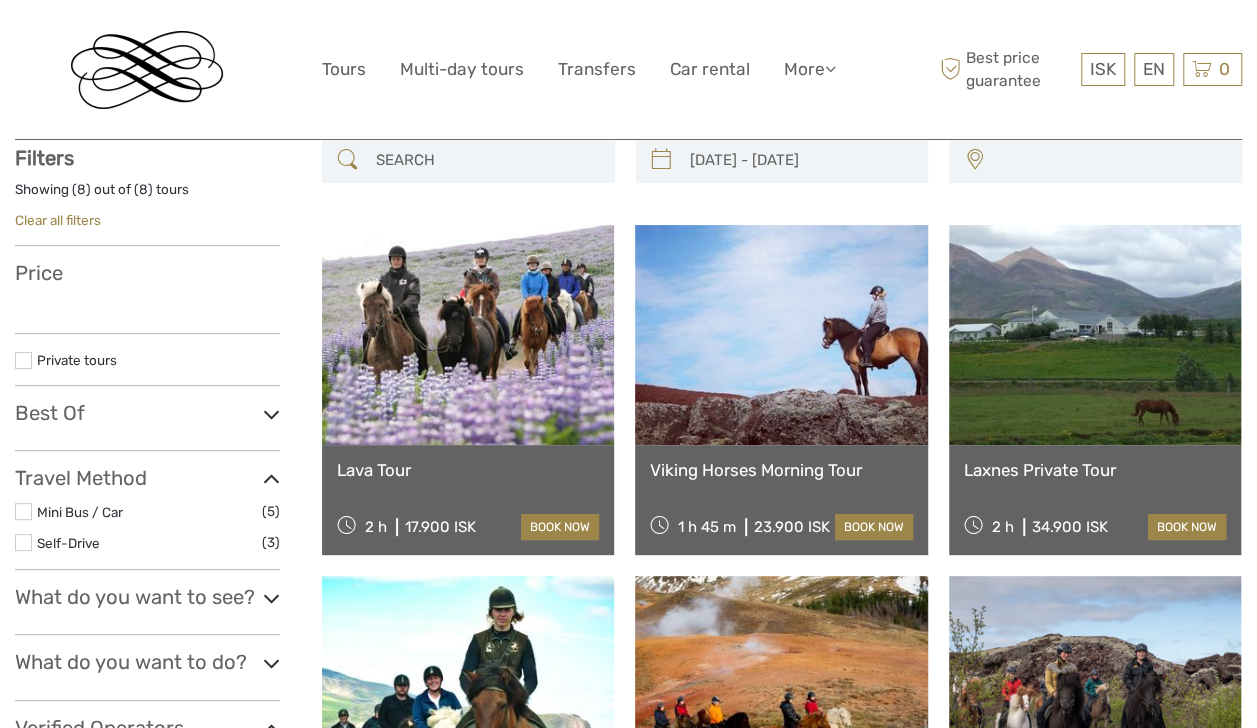 type on "22/11/2025  -  25/11/2025" 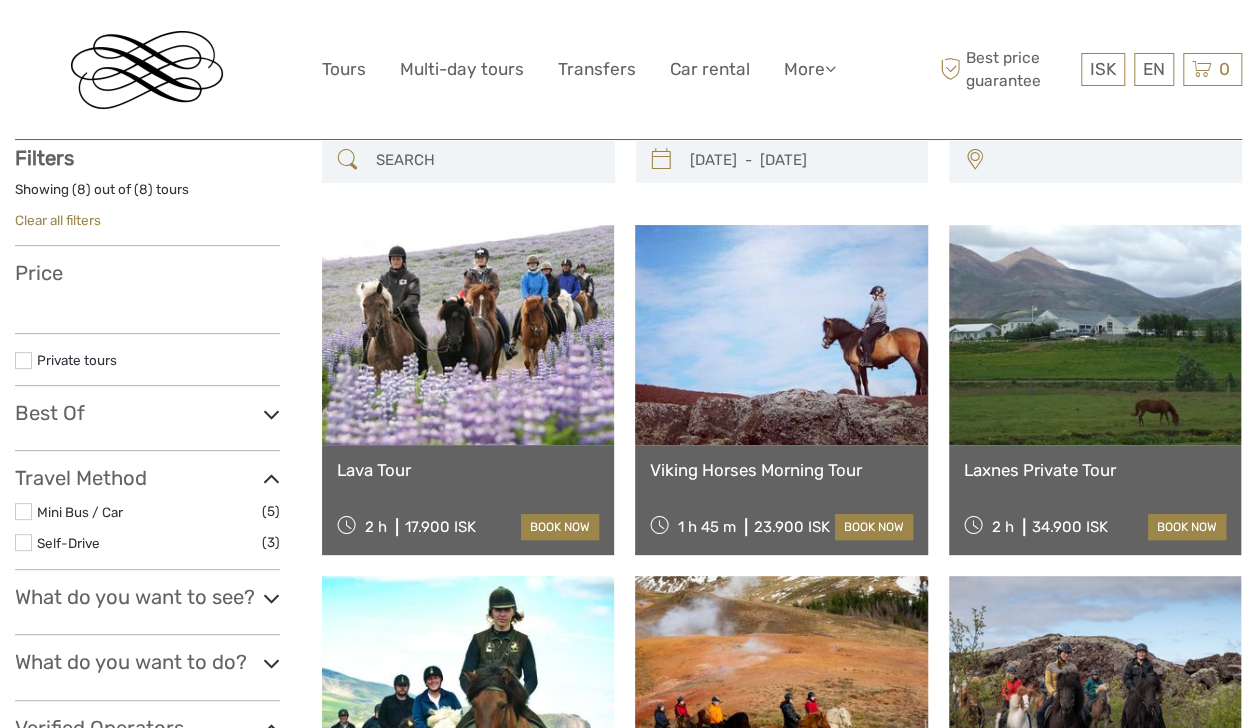 select 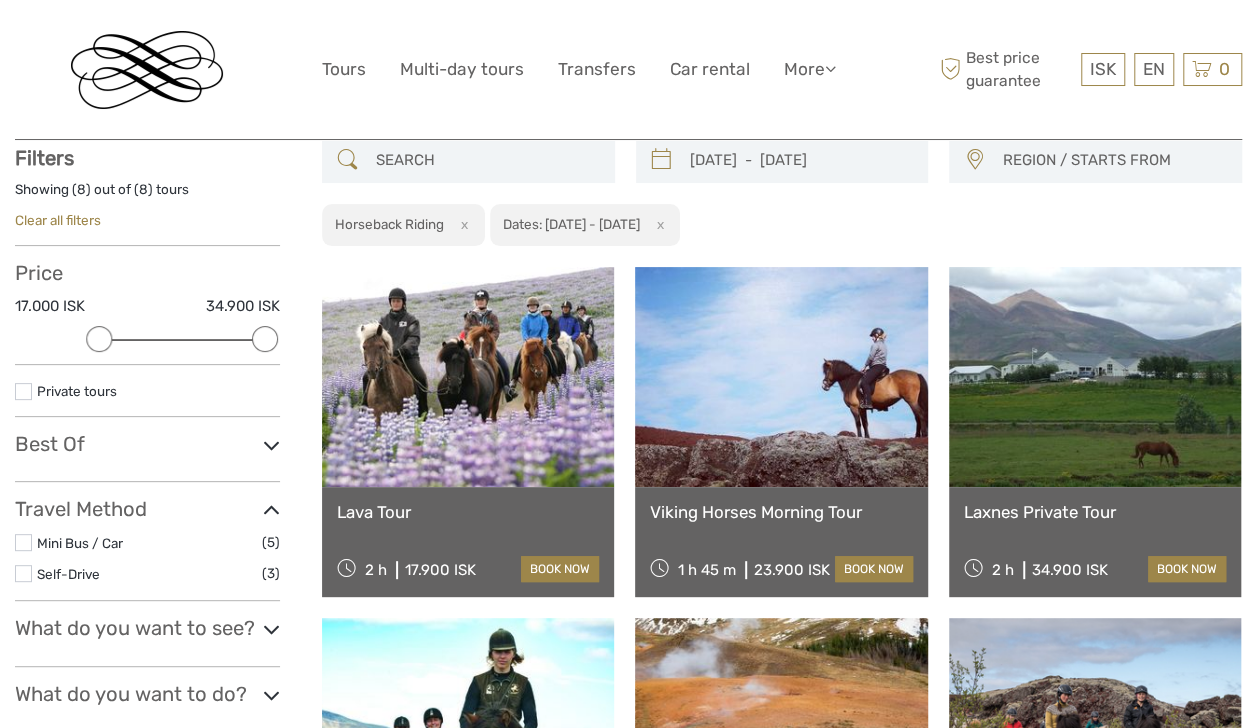 scroll, scrollTop: 312, scrollLeft: 0, axis: vertical 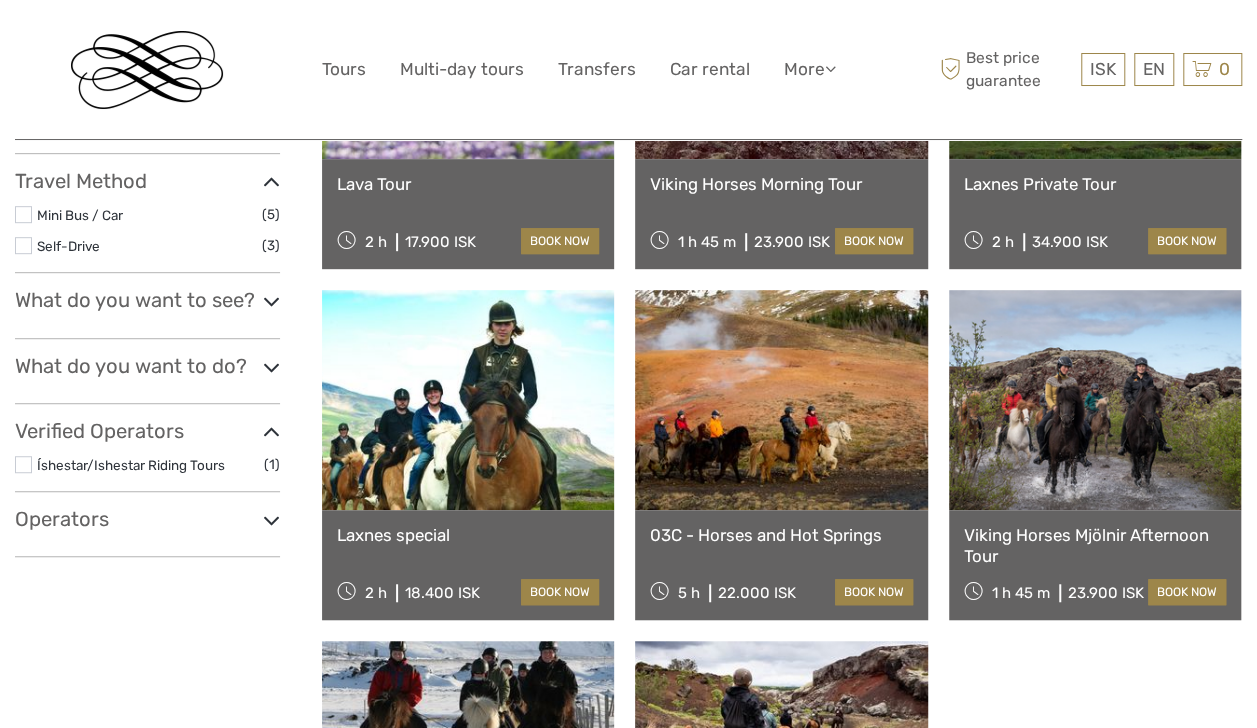 drag, startPoint x: 0, startPoint y: 0, endPoint x: 838, endPoint y: 443, distance: 947.88873 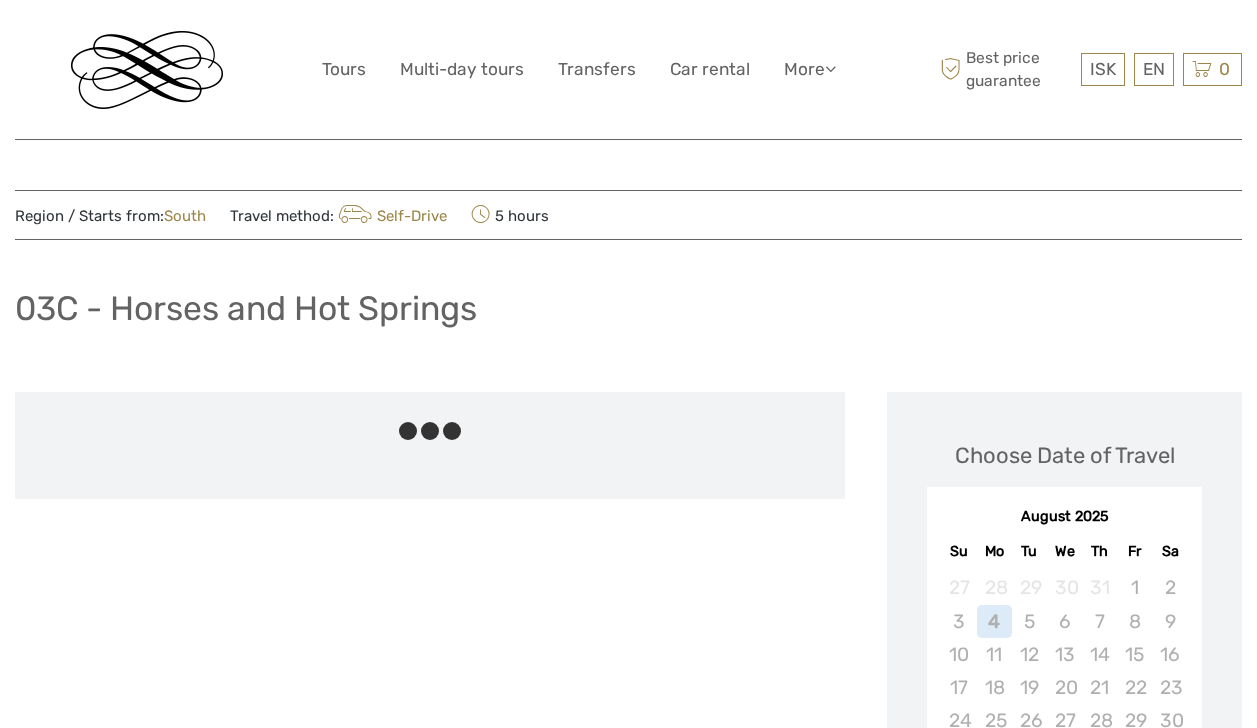 scroll, scrollTop: 0, scrollLeft: 0, axis: both 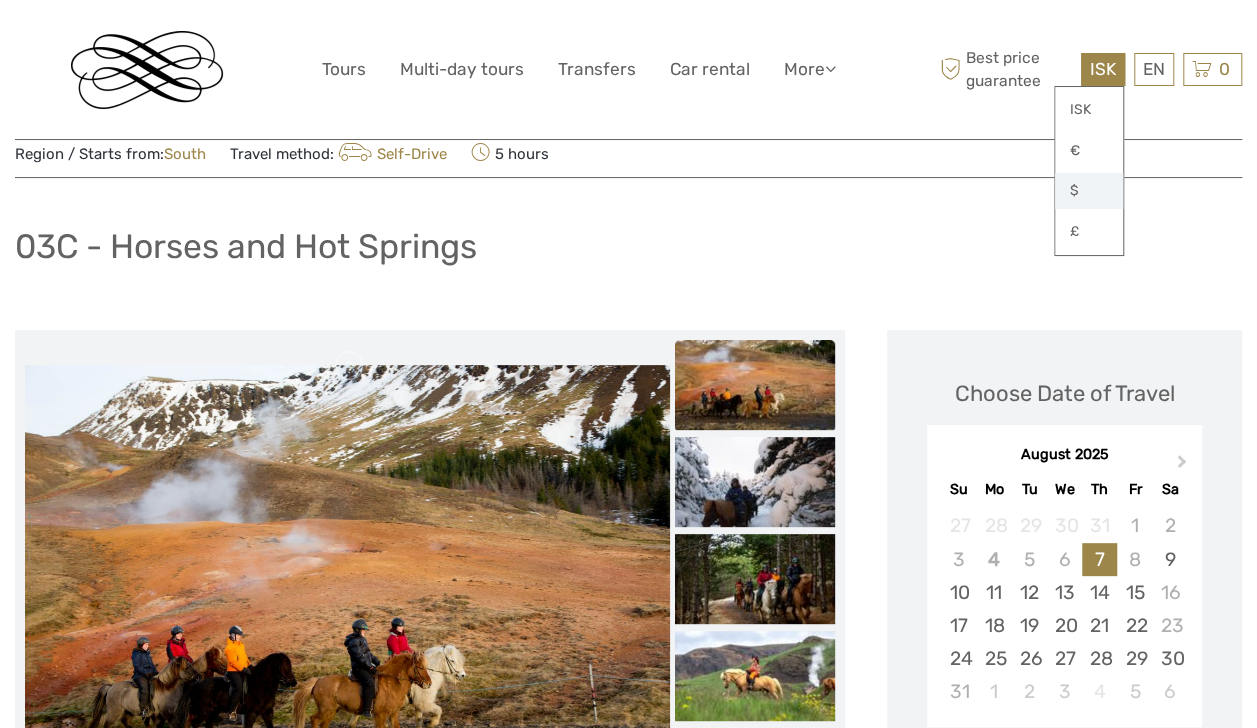 click on "$" at bounding box center [1089, 191] 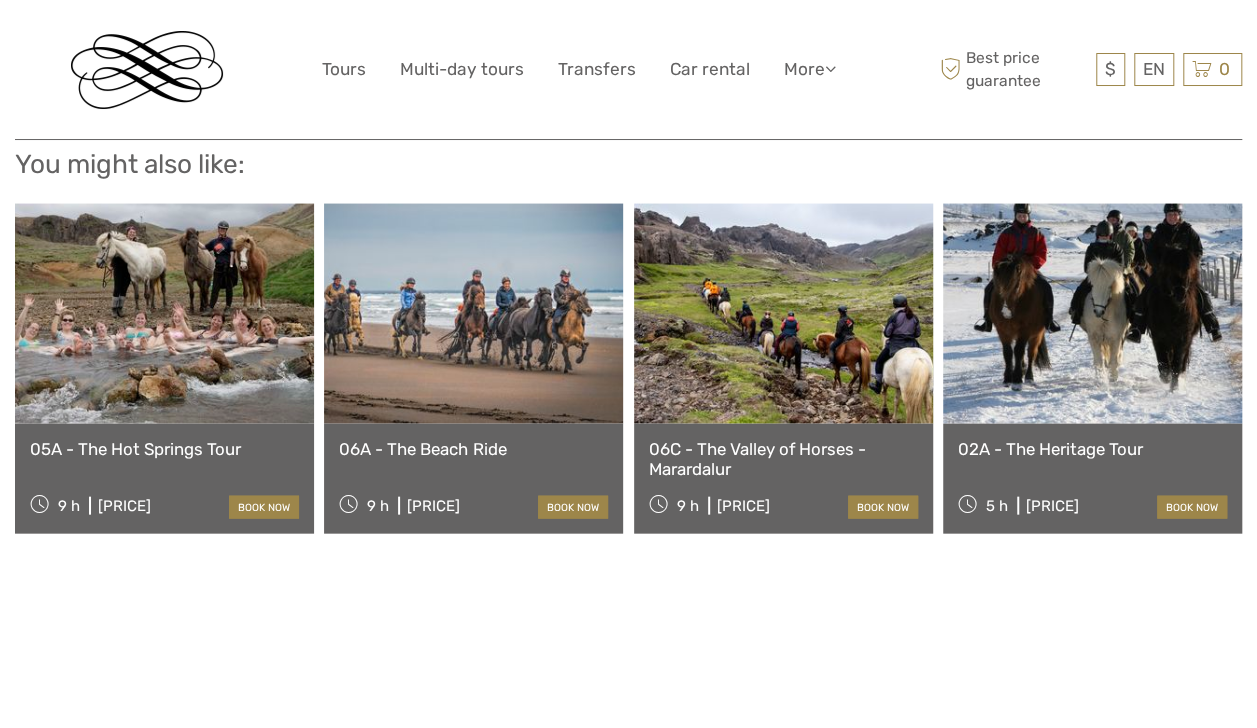 scroll, scrollTop: 1960, scrollLeft: 0, axis: vertical 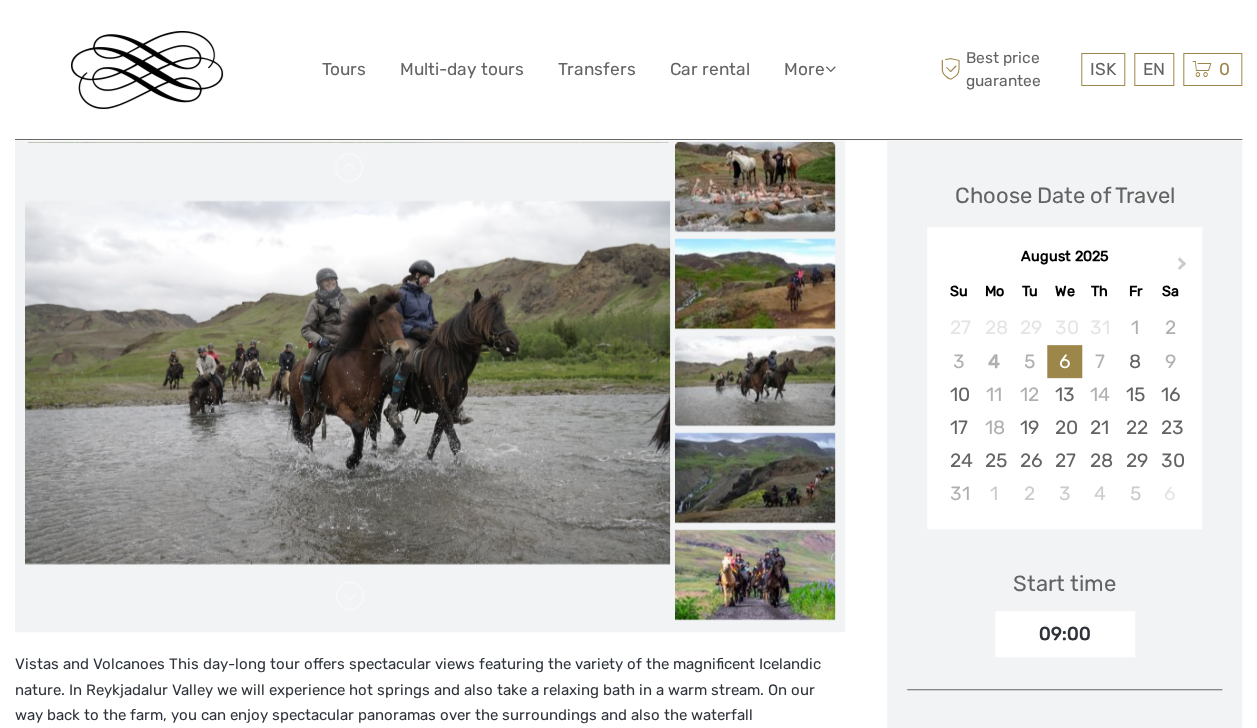 click at bounding box center (755, 187) 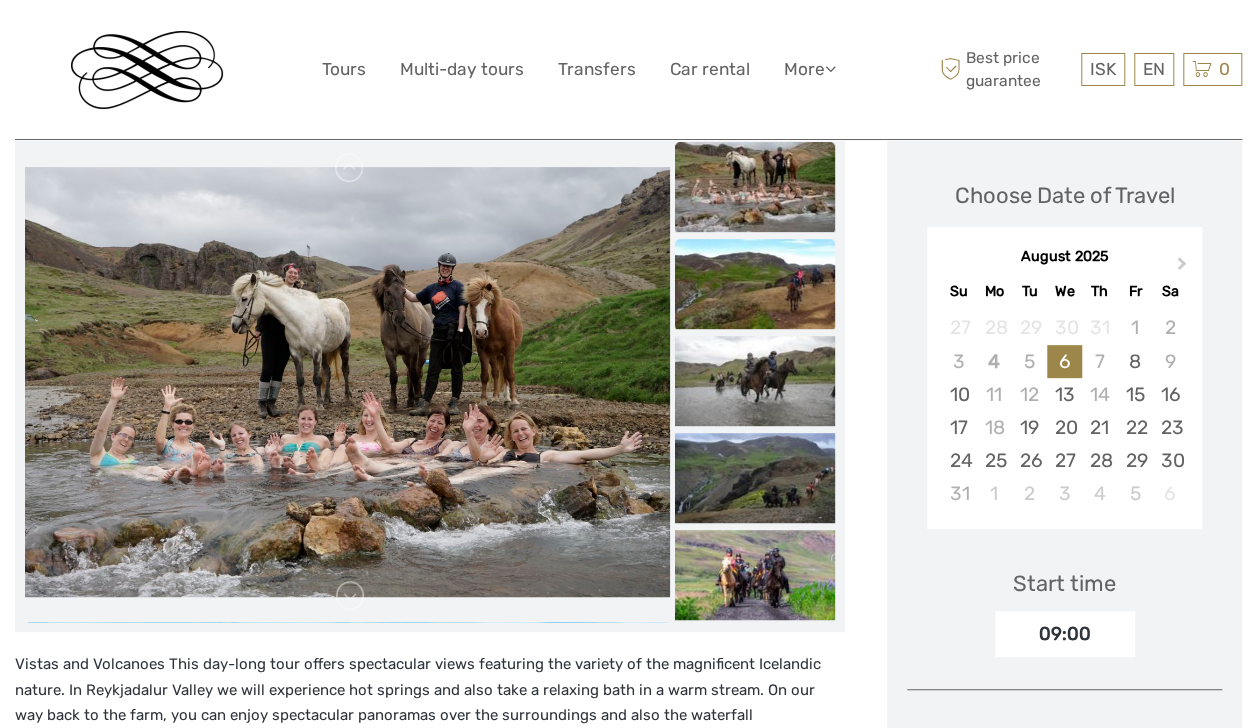 click at bounding box center [755, 284] 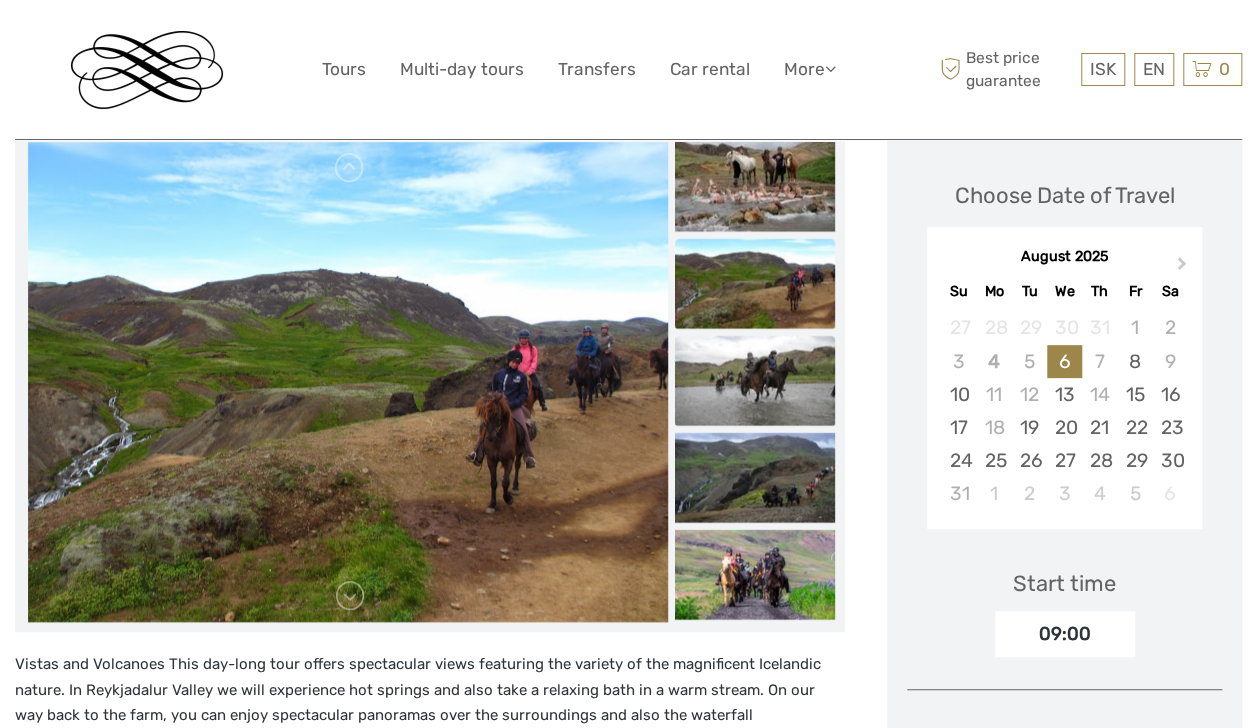 click at bounding box center [755, 381] 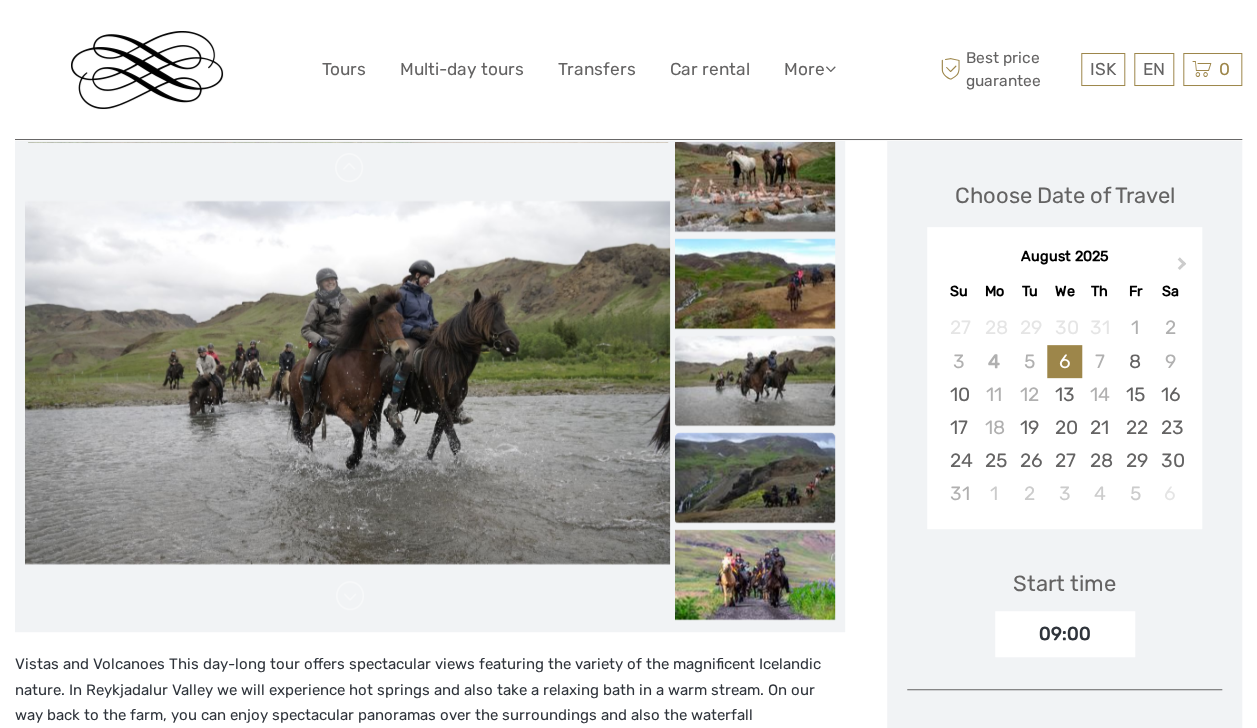 click at bounding box center (755, 478) 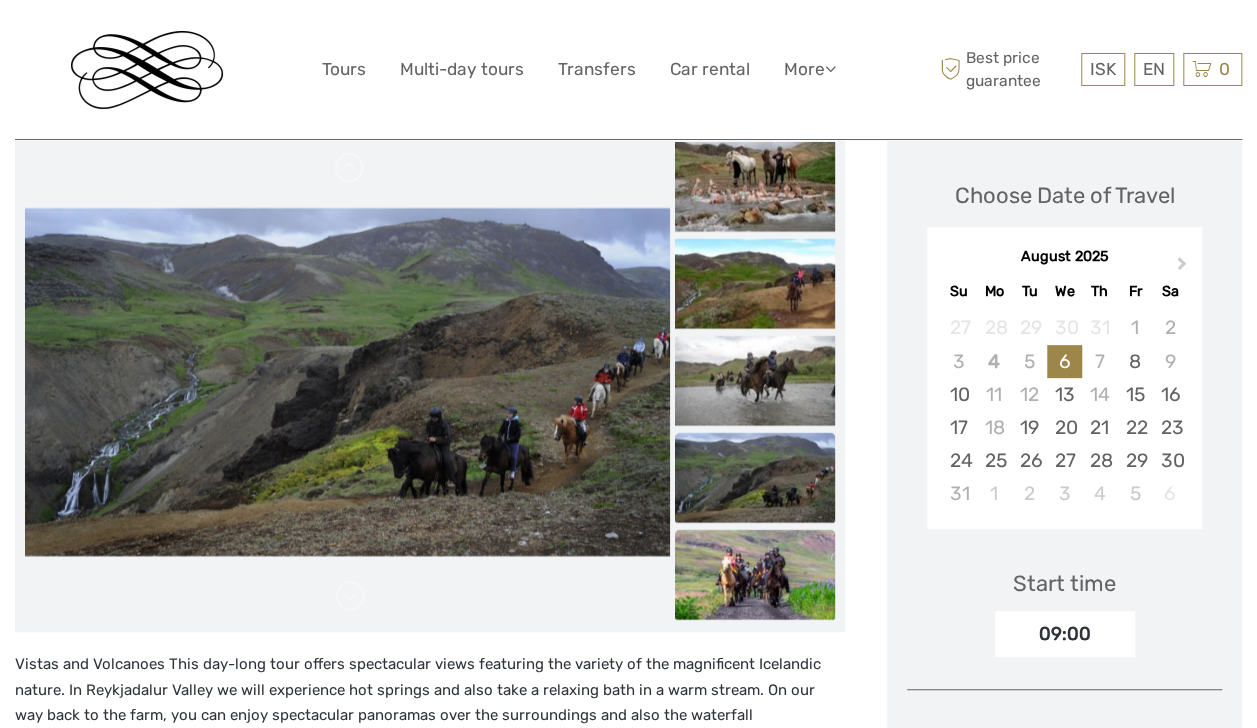 click at bounding box center [755, 575] 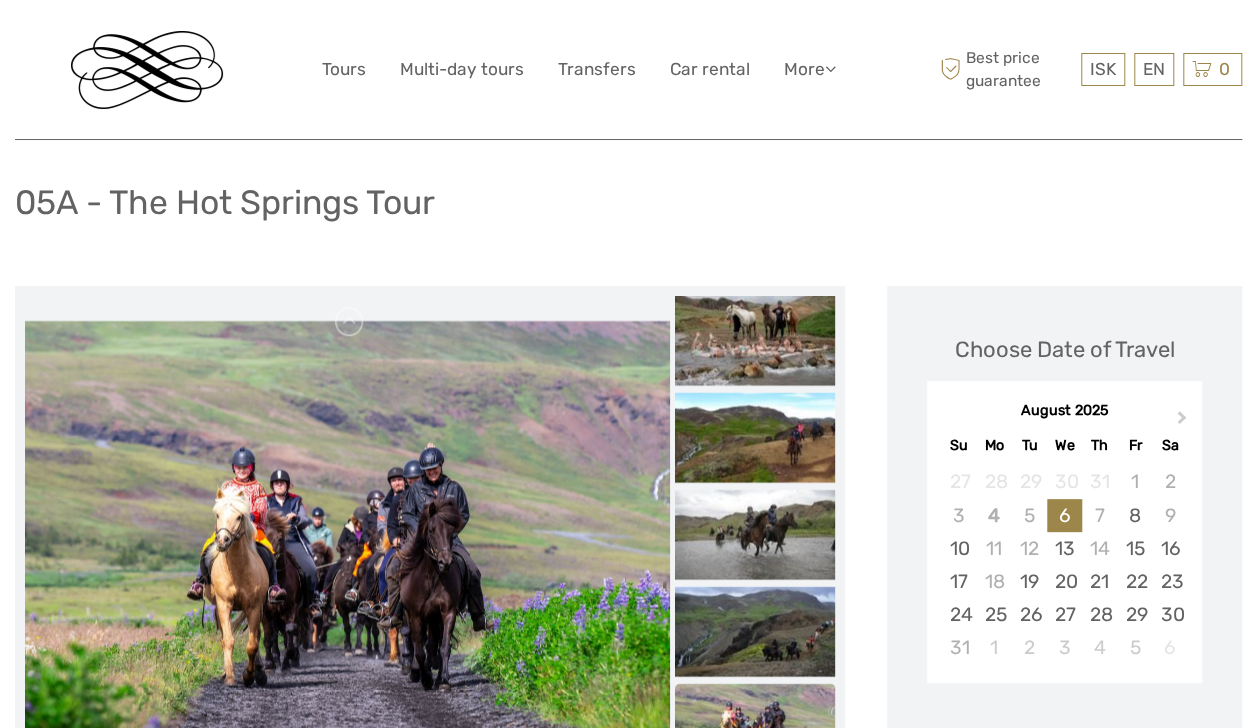 scroll, scrollTop: 0, scrollLeft: 0, axis: both 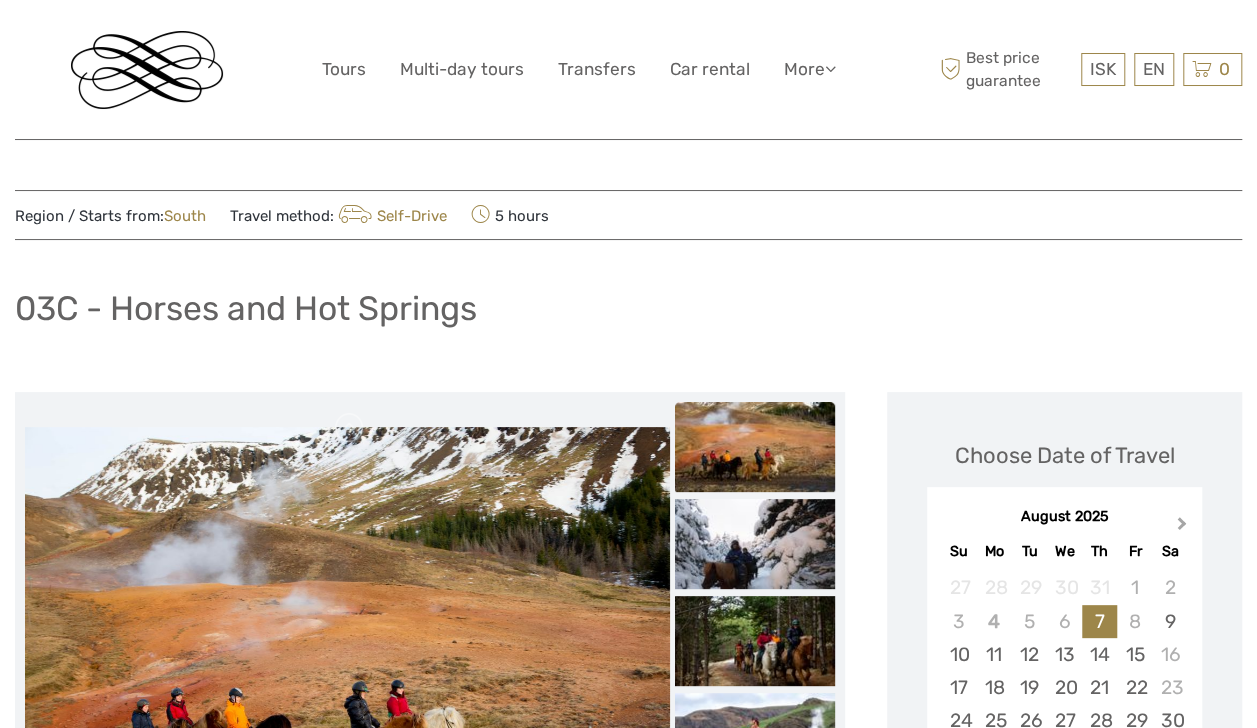 click on "Next Month" at bounding box center (1182, 527) 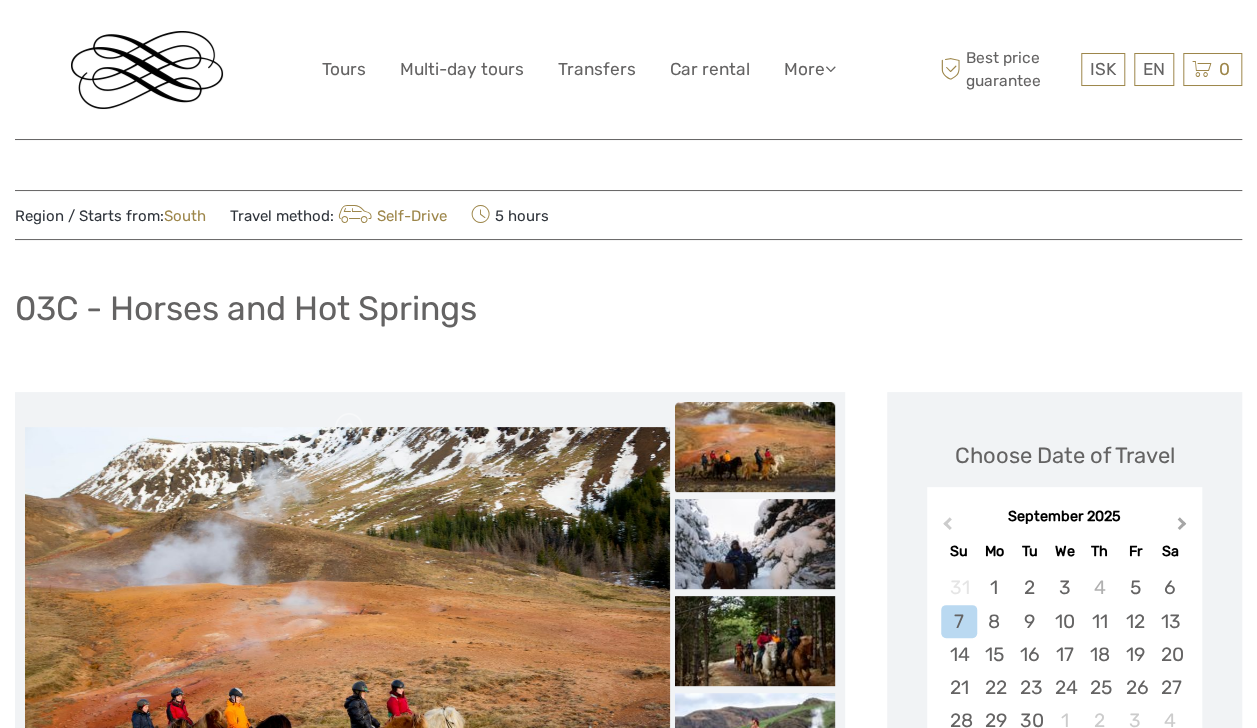 click on "Next Month" at bounding box center (1182, 527) 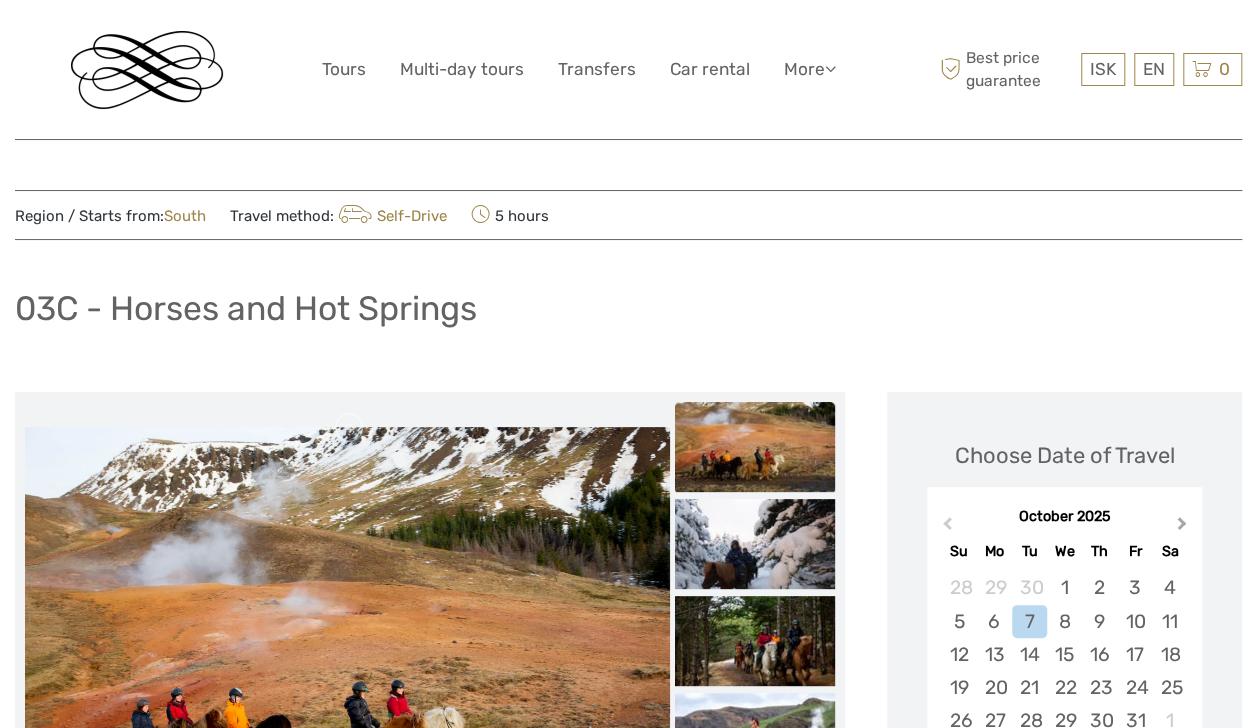 click on "Next Month" at bounding box center (1182, 527) 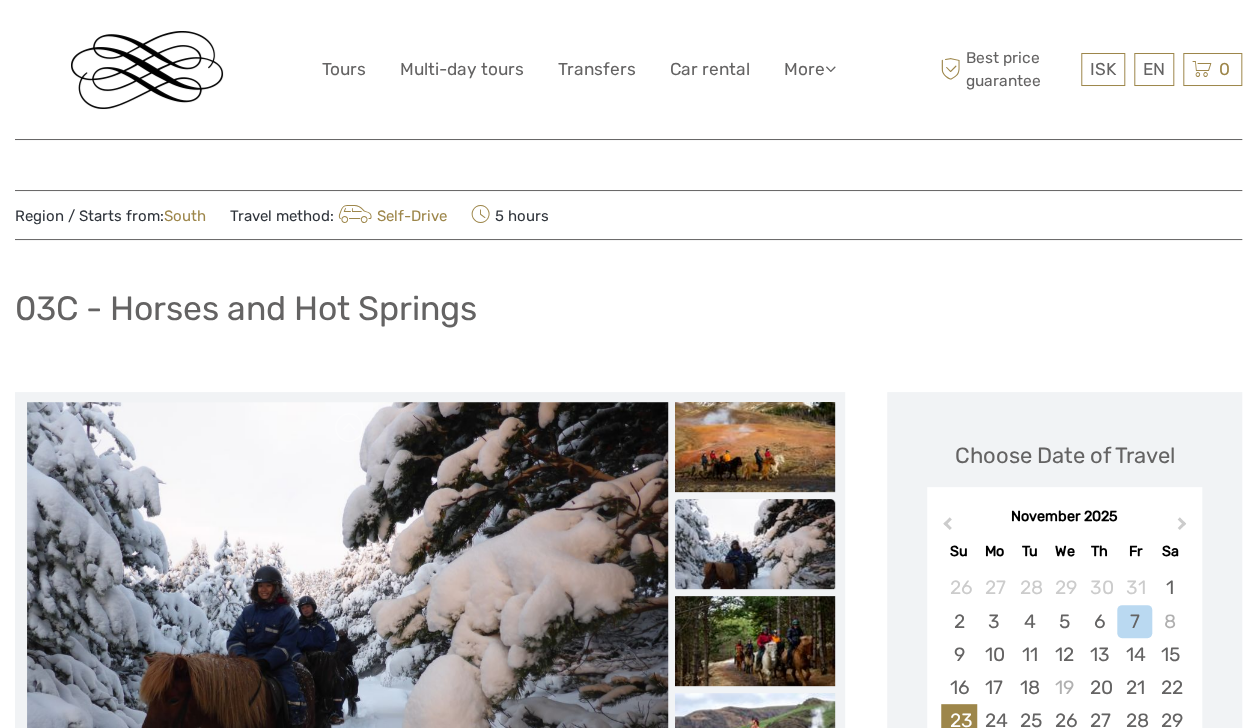 click on "23" at bounding box center [958, 720] 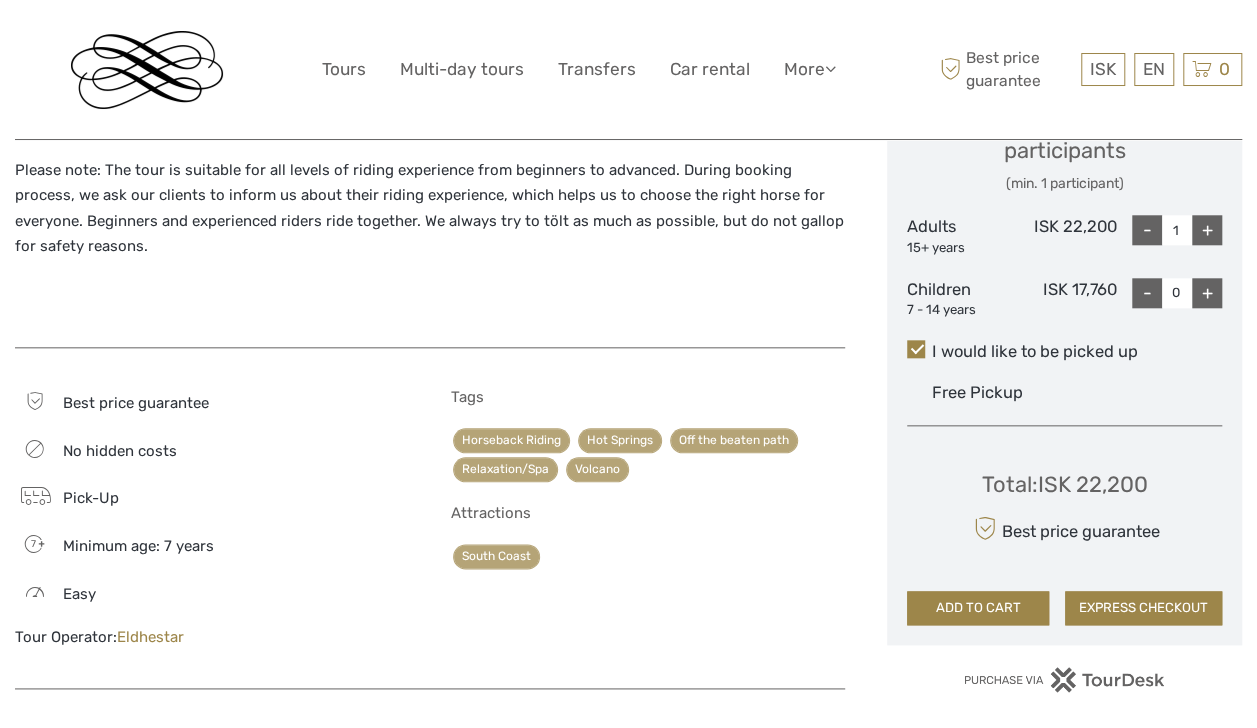 scroll, scrollTop: 904, scrollLeft: 0, axis: vertical 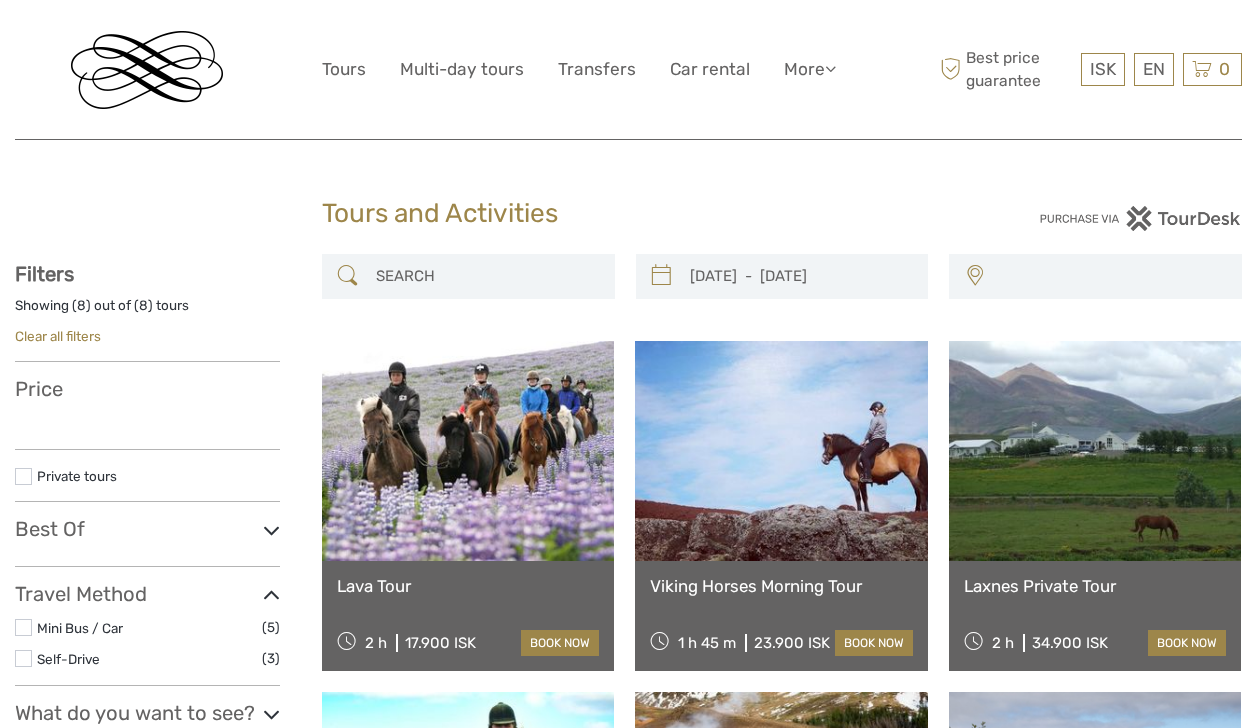 select 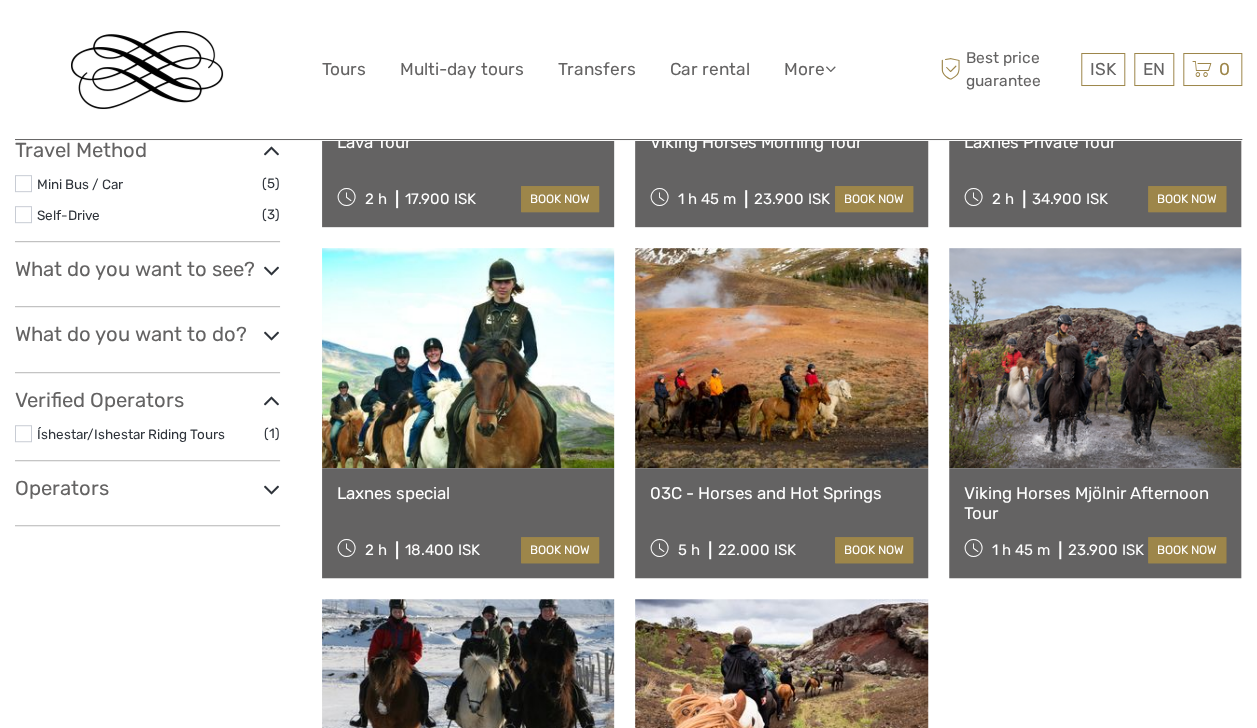 select 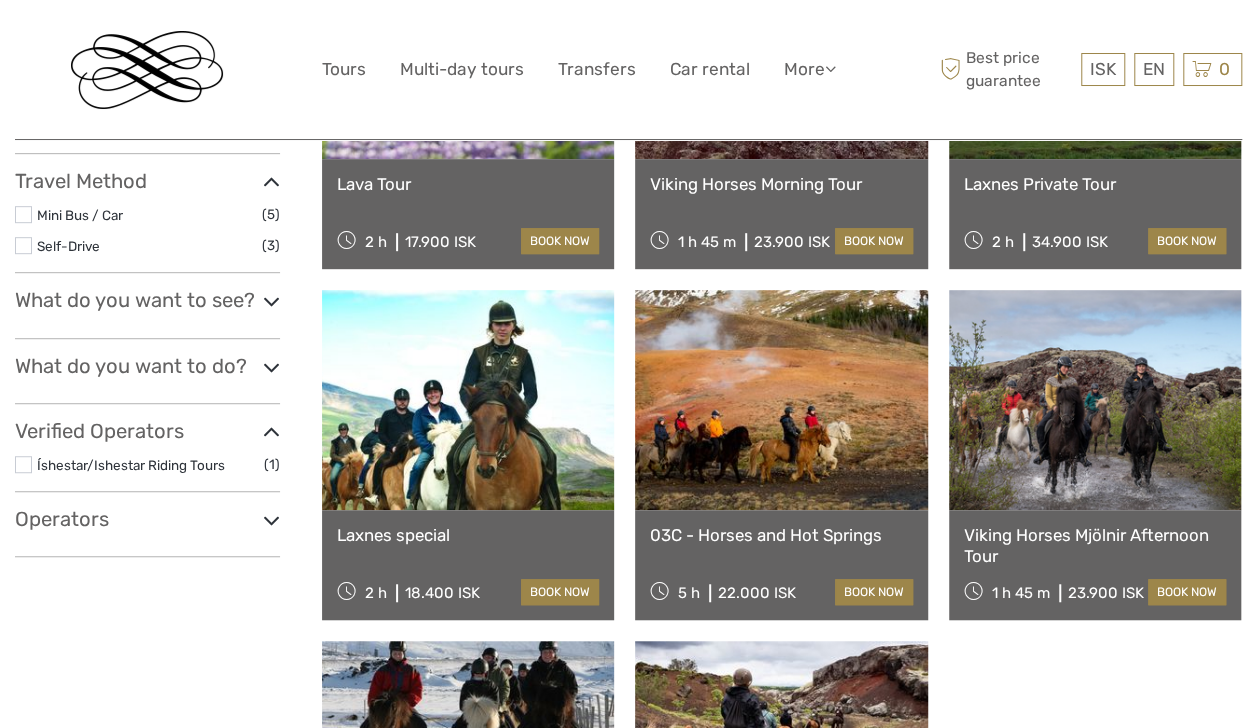 scroll, scrollTop: 0, scrollLeft: 0, axis: both 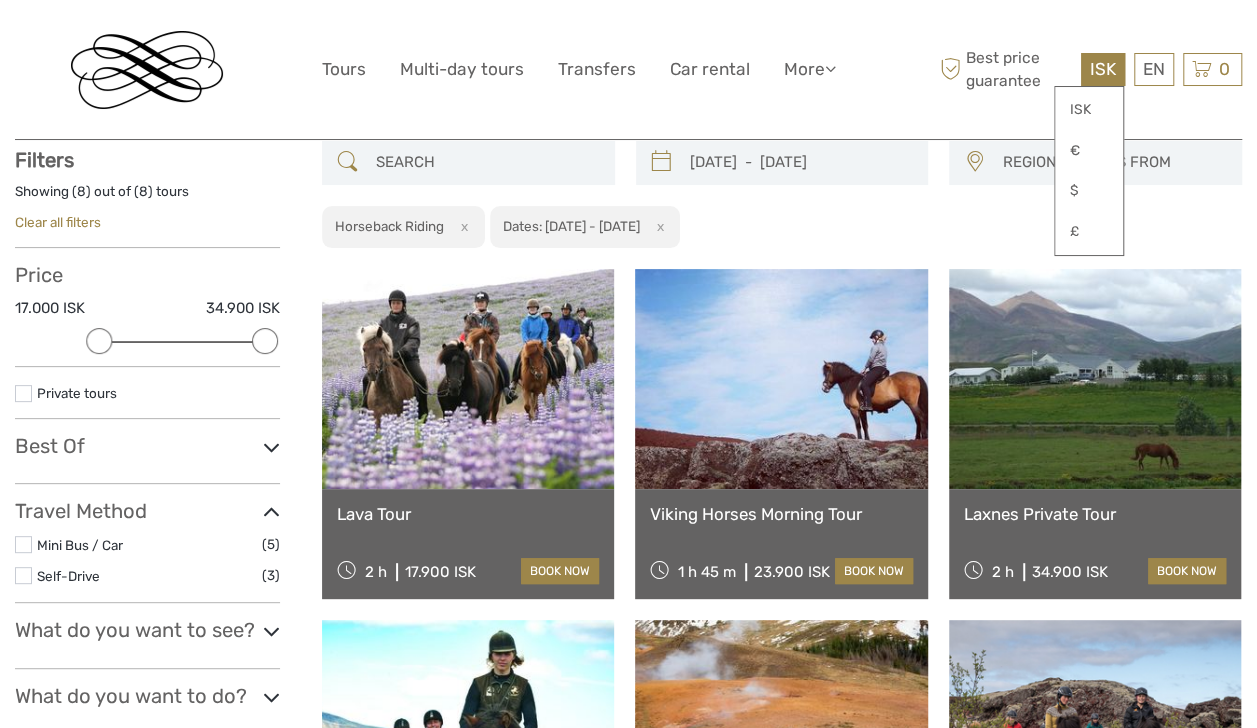 click on "ISK" at bounding box center (1103, 69) 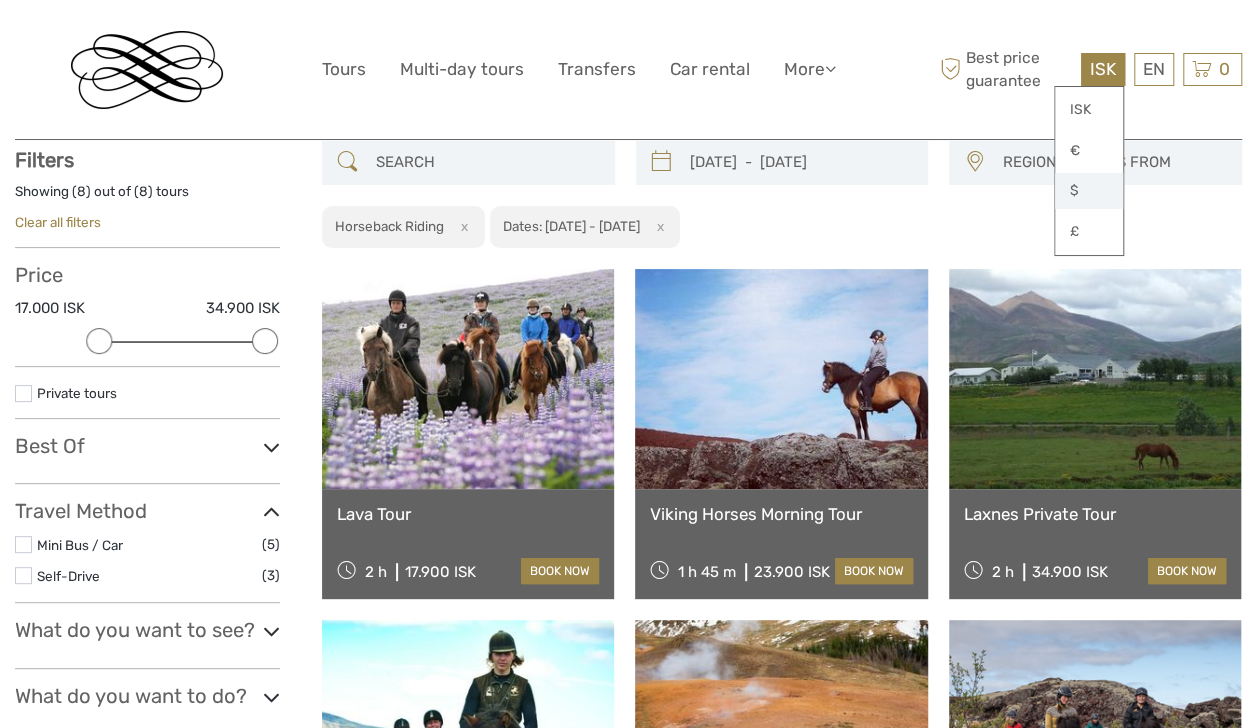 click on "$" at bounding box center [1089, 191] 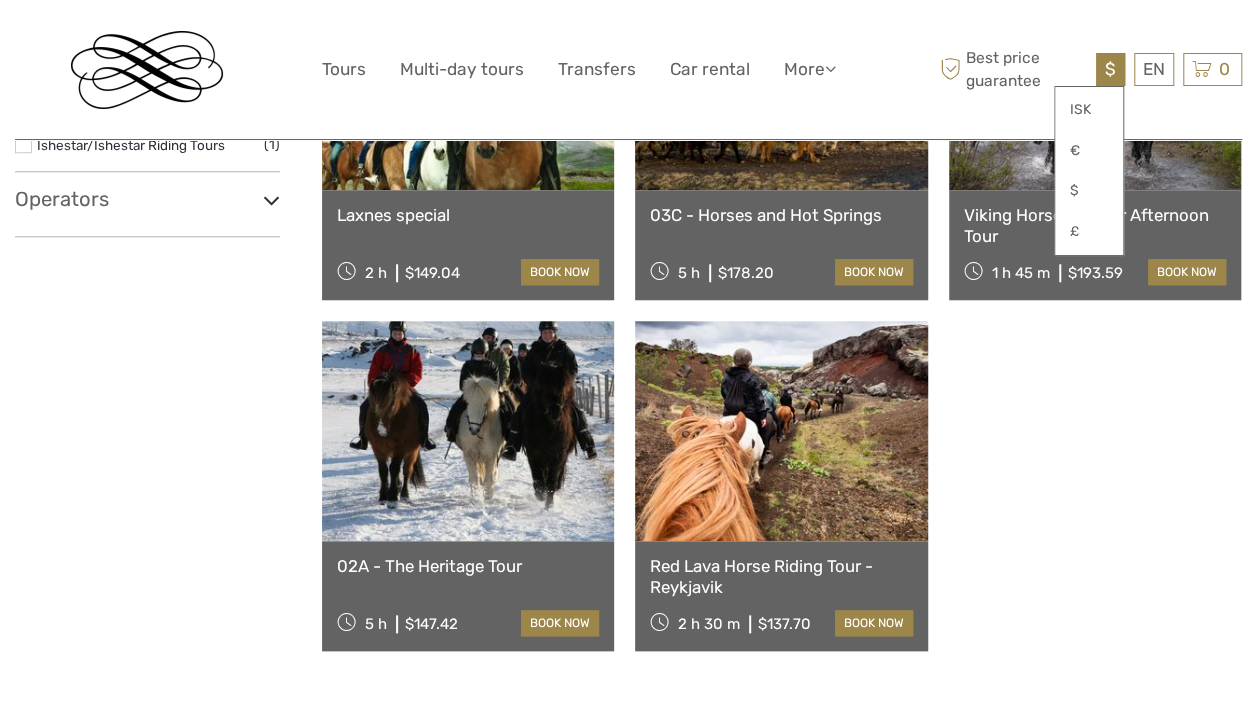 scroll, scrollTop: 765, scrollLeft: 0, axis: vertical 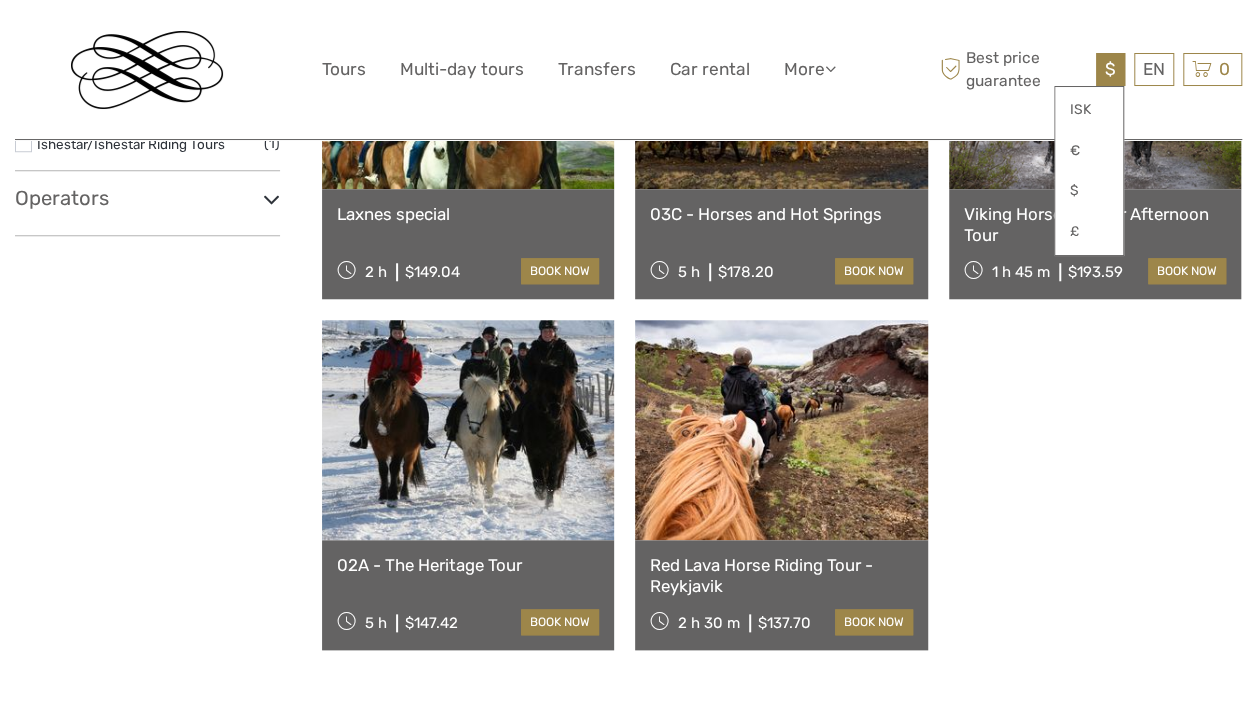 click at bounding box center [468, 430] 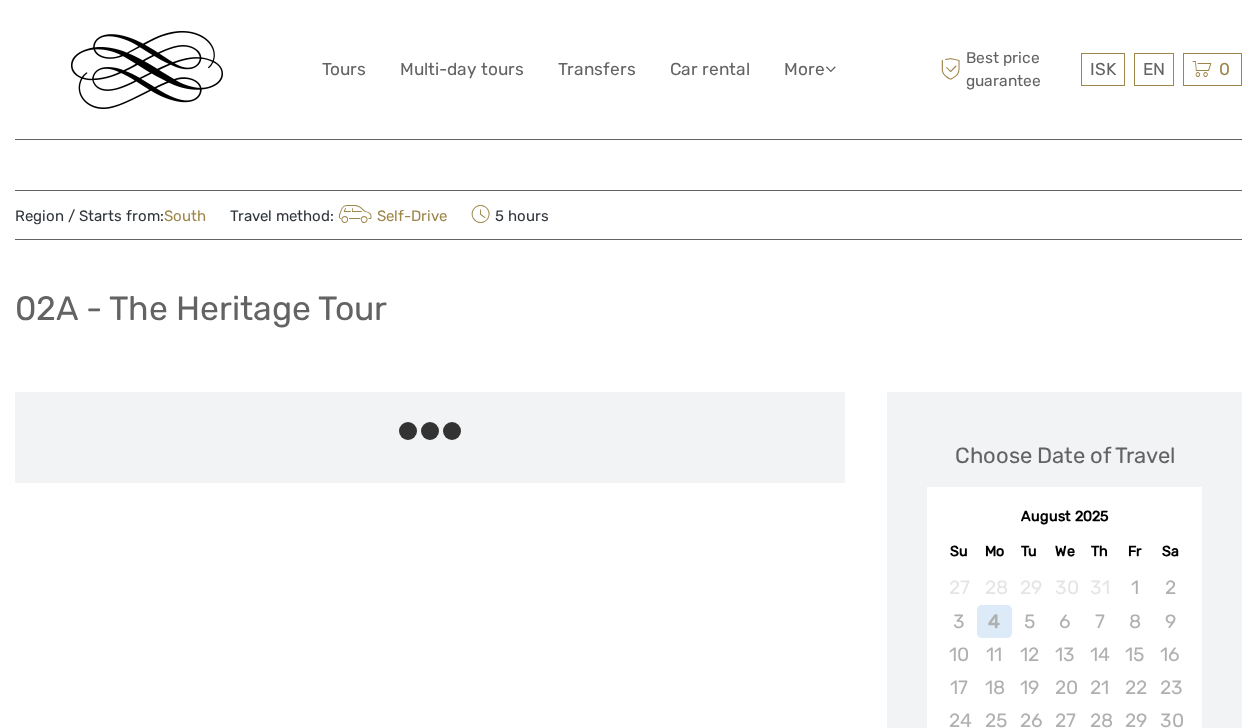 scroll, scrollTop: 0, scrollLeft: 0, axis: both 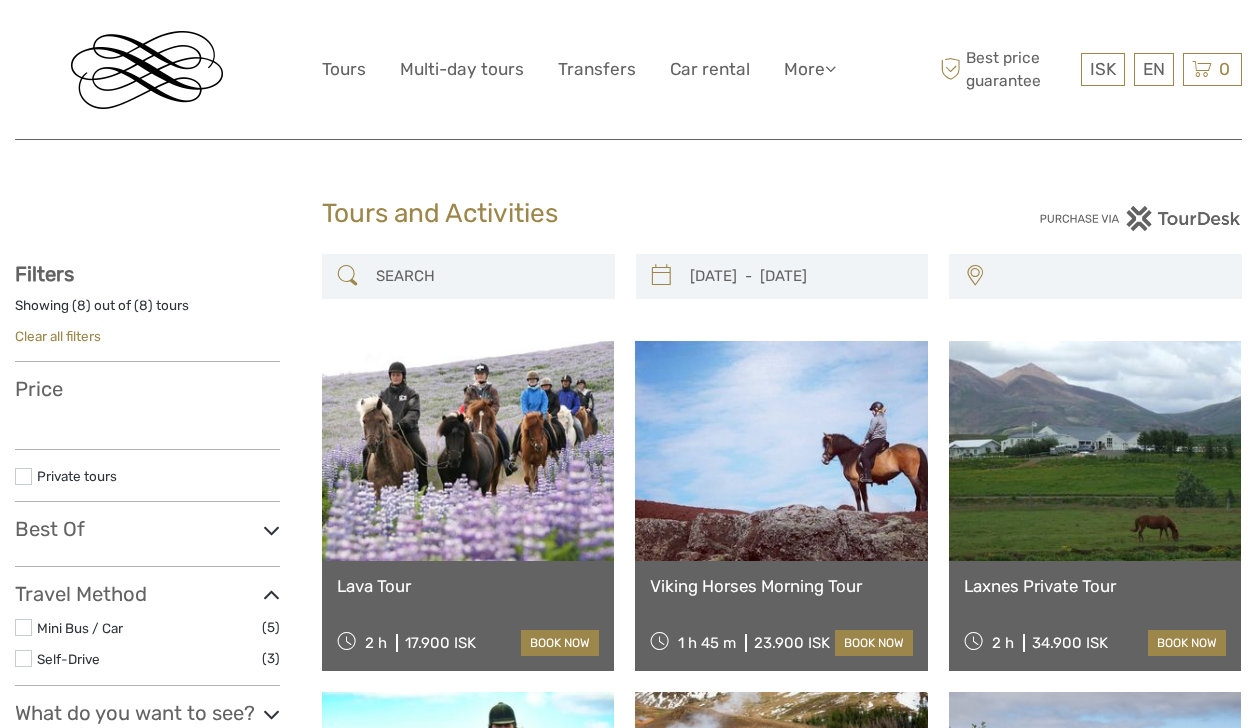 select 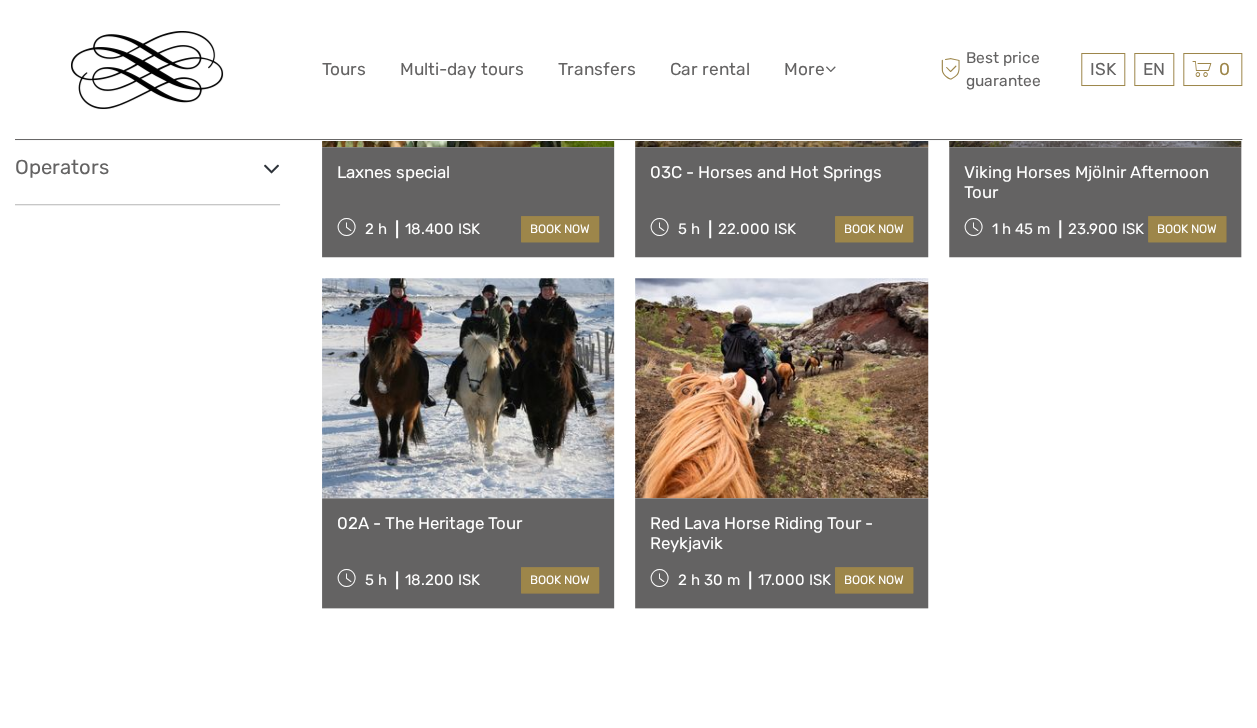 select 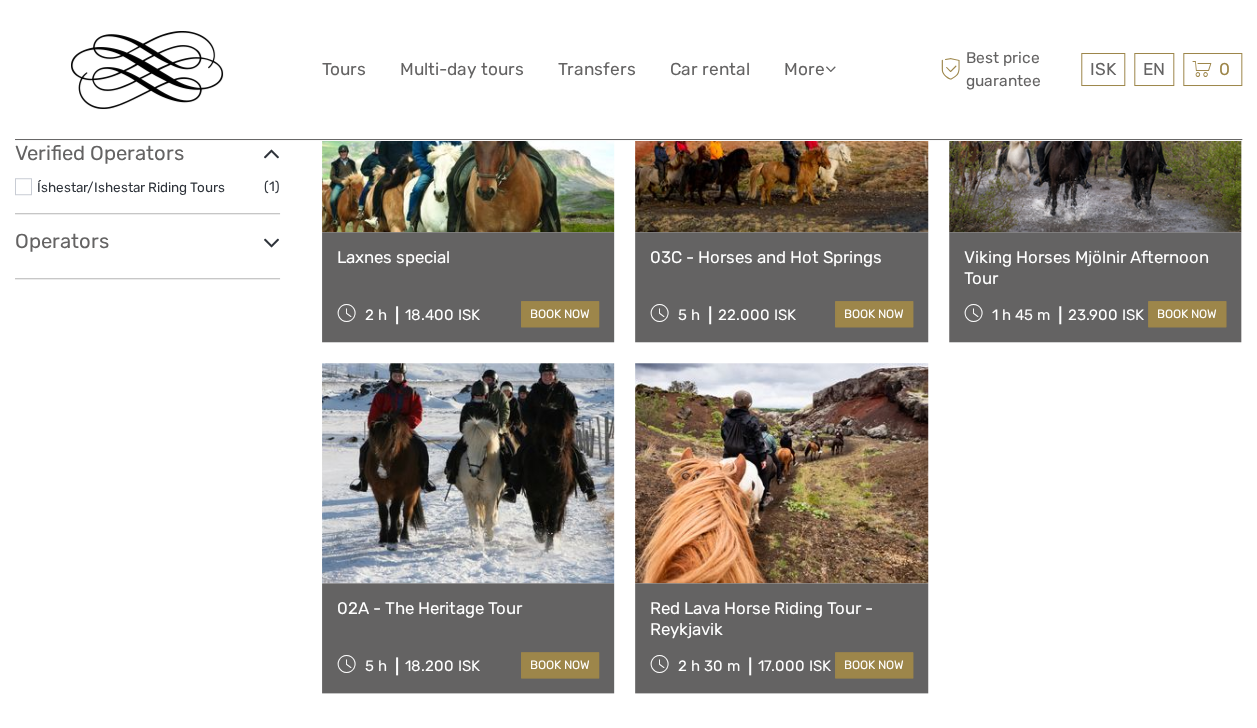 scroll, scrollTop: 0, scrollLeft: 0, axis: both 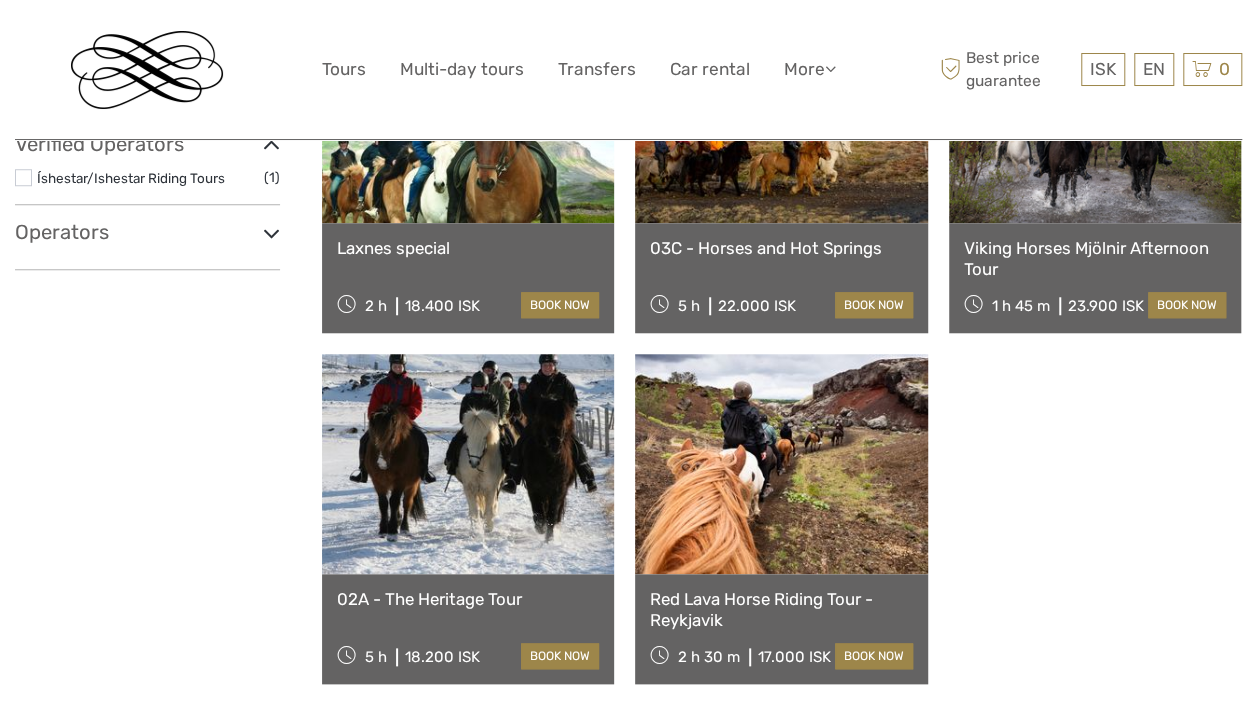 click at bounding box center [781, 464] 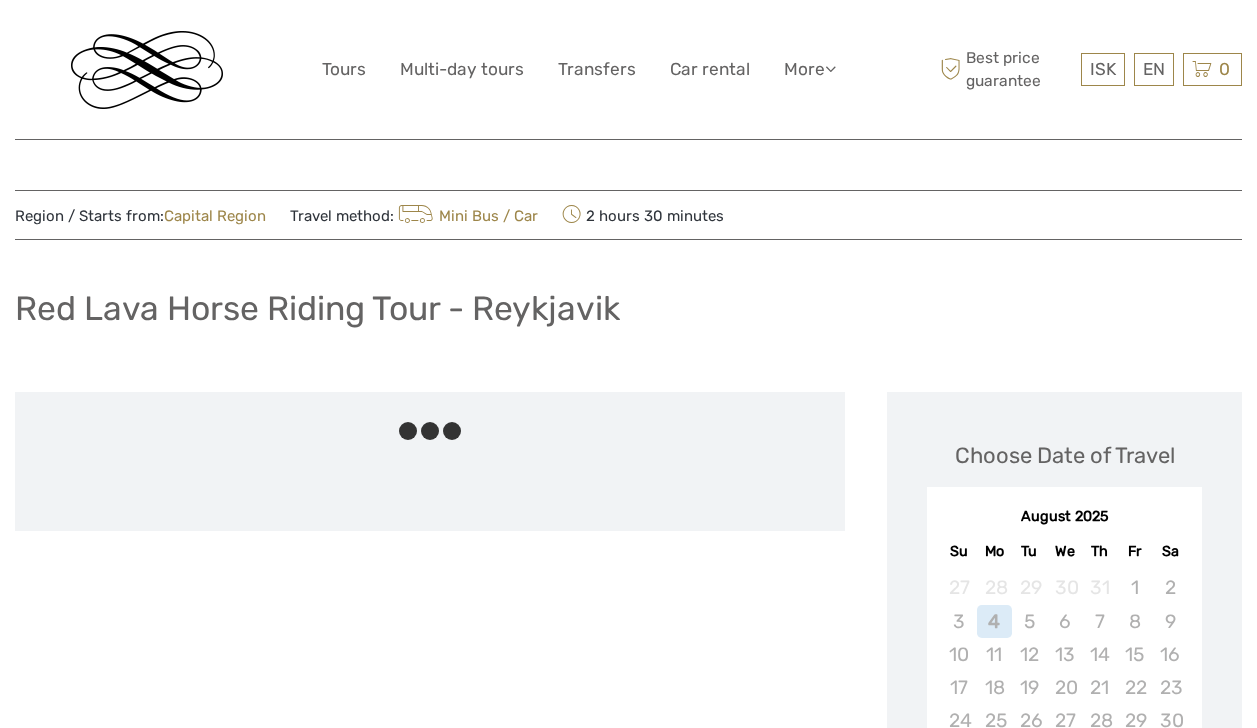 scroll, scrollTop: 0, scrollLeft: 0, axis: both 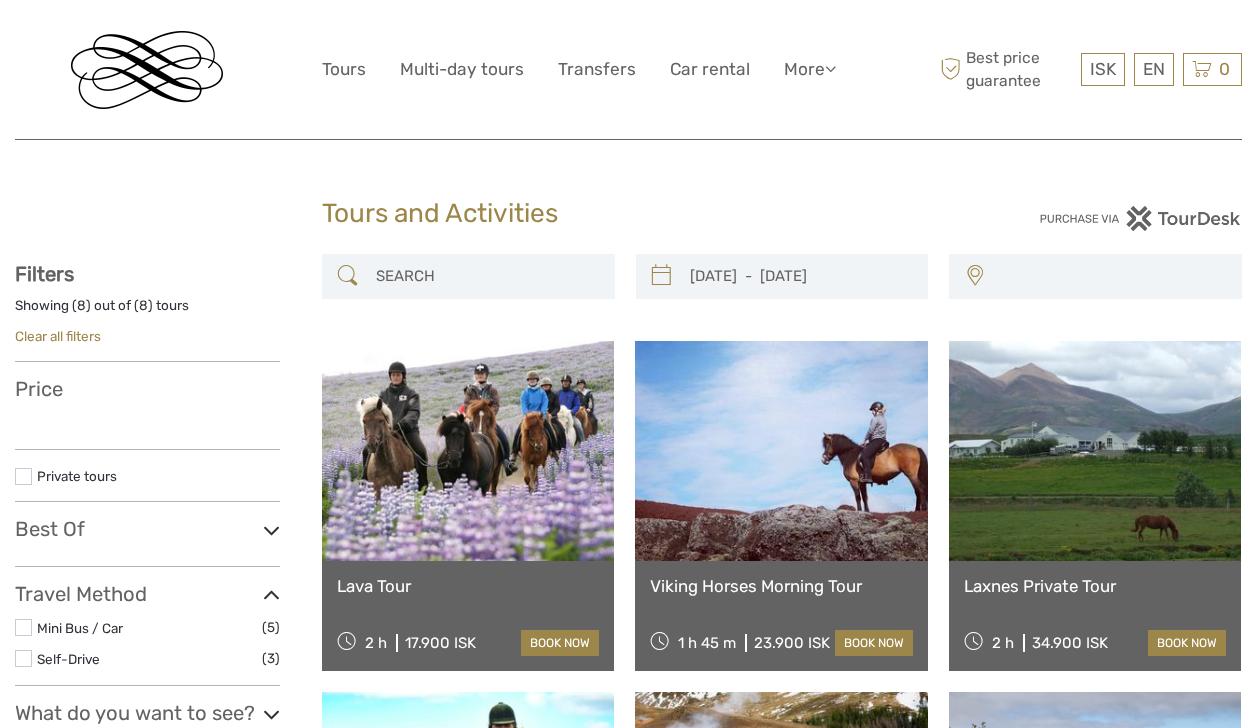 select 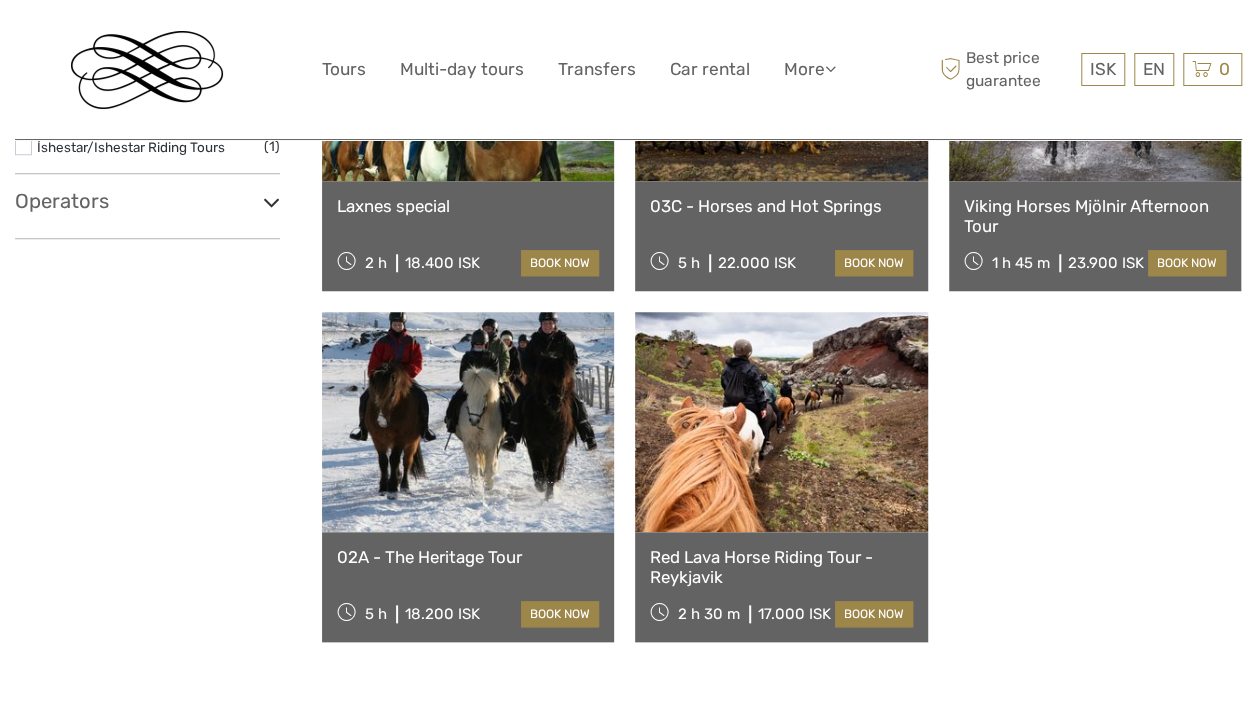select 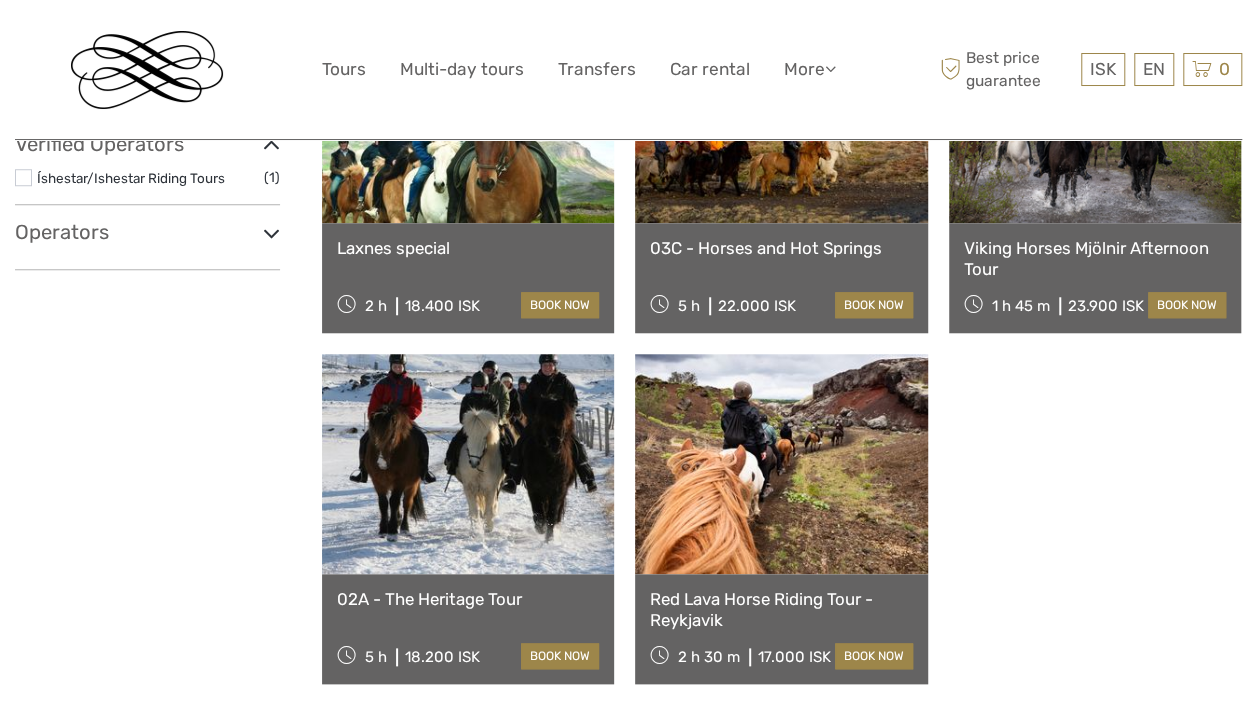 scroll, scrollTop: 0, scrollLeft: 0, axis: both 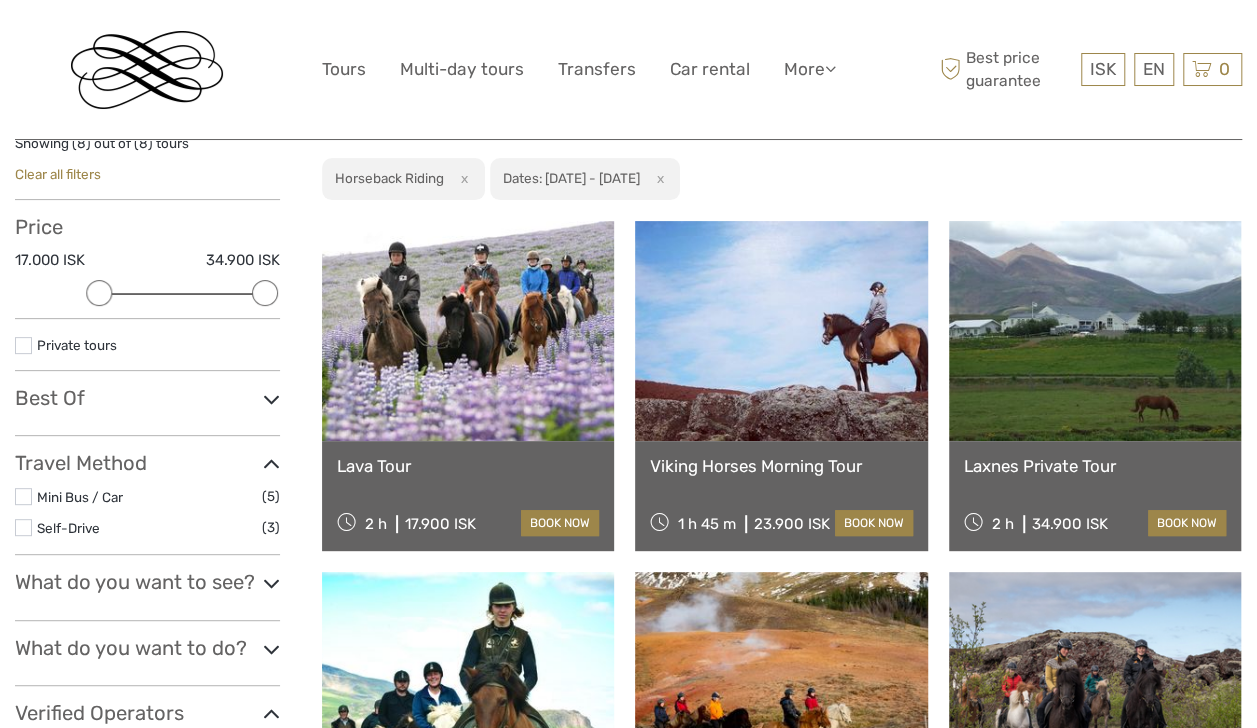 click at bounding box center (781, 331) 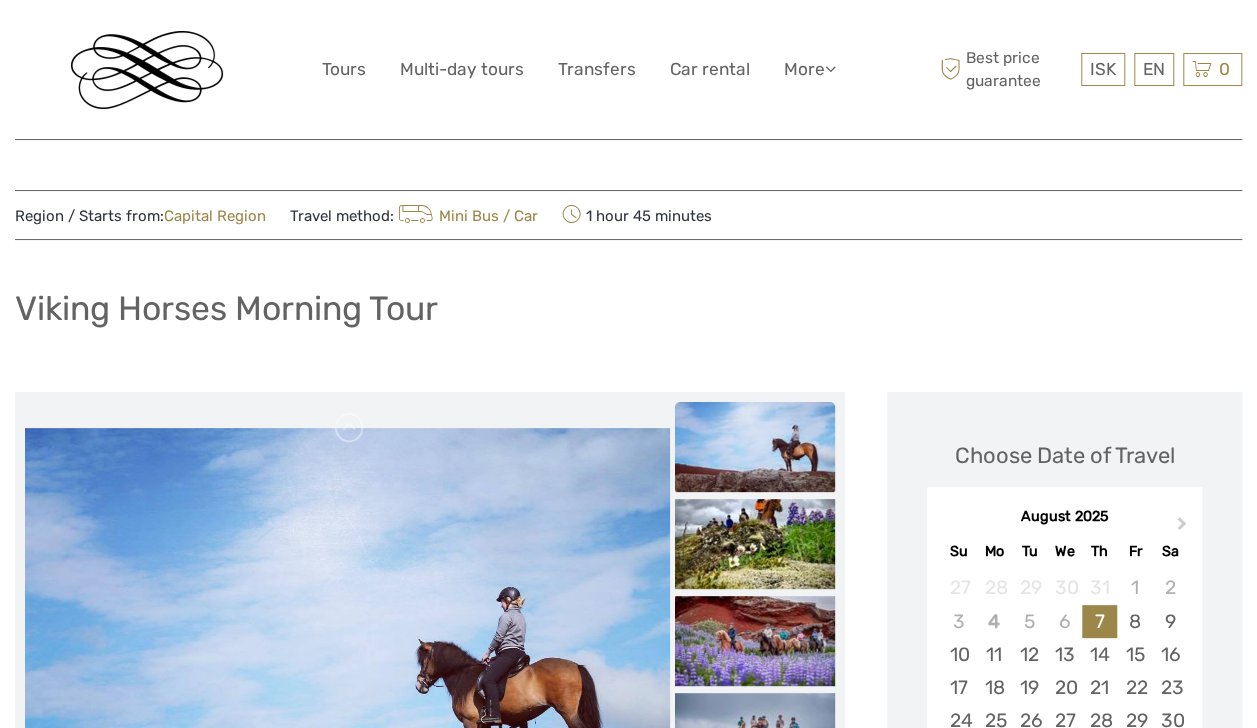 scroll, scrollTop: 29, scrollLeft: 0, axis: vertical 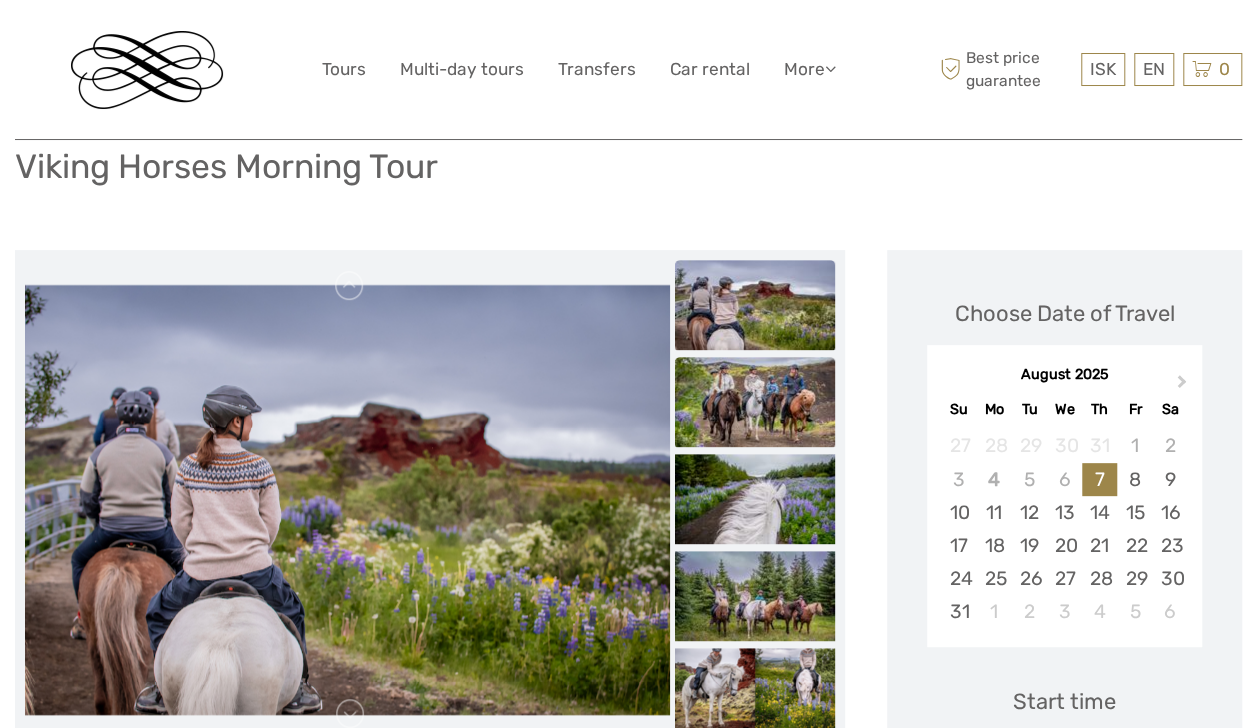 click at bounding box center [755, 402] 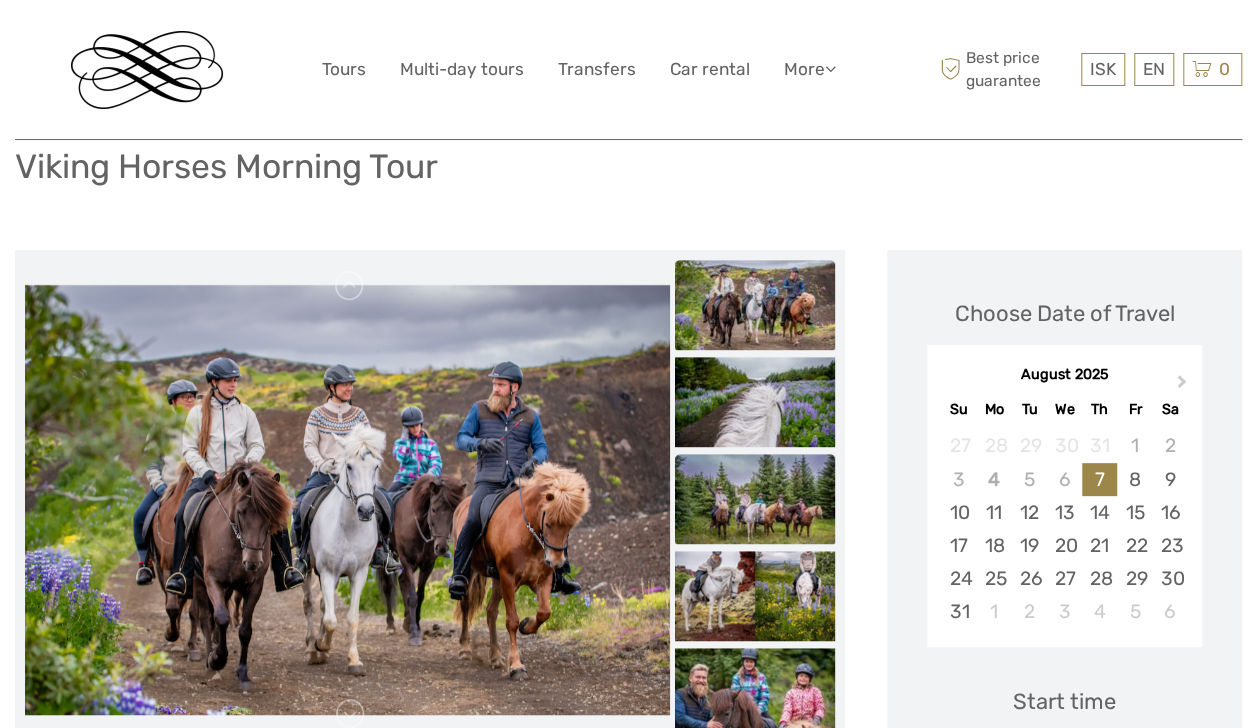 click at bounding box center (755, 499) 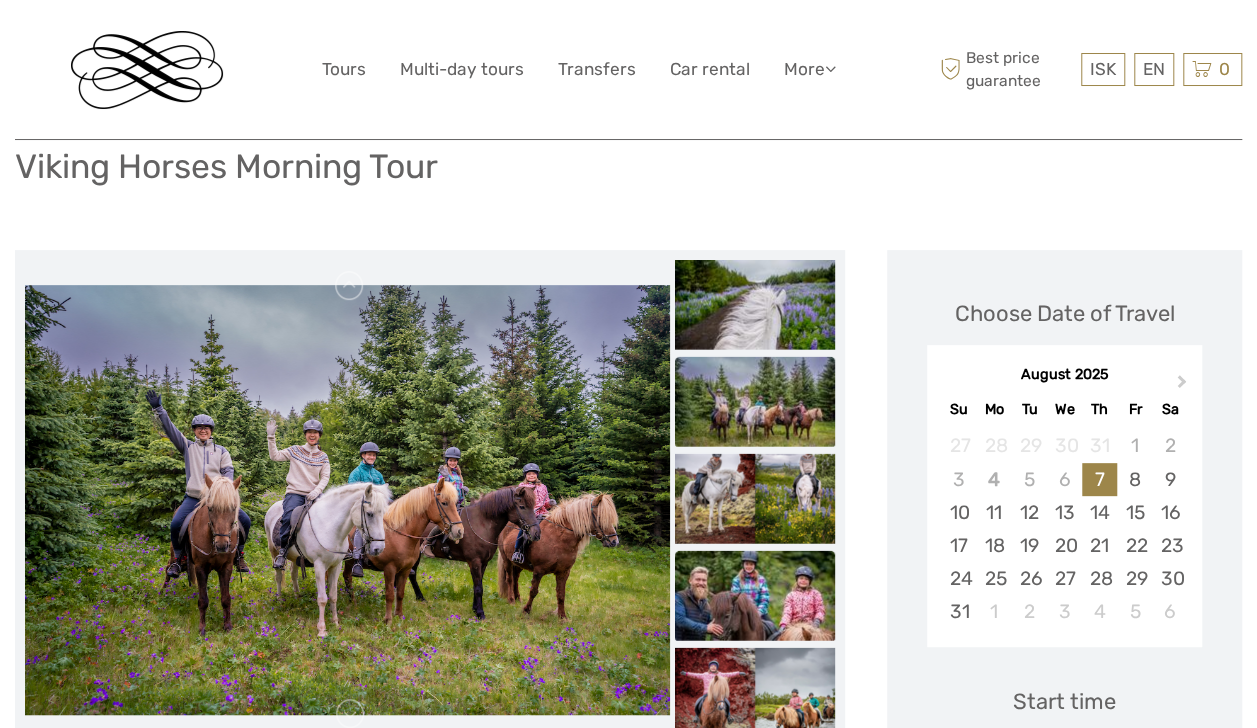 click at bounding box center (755, 596) 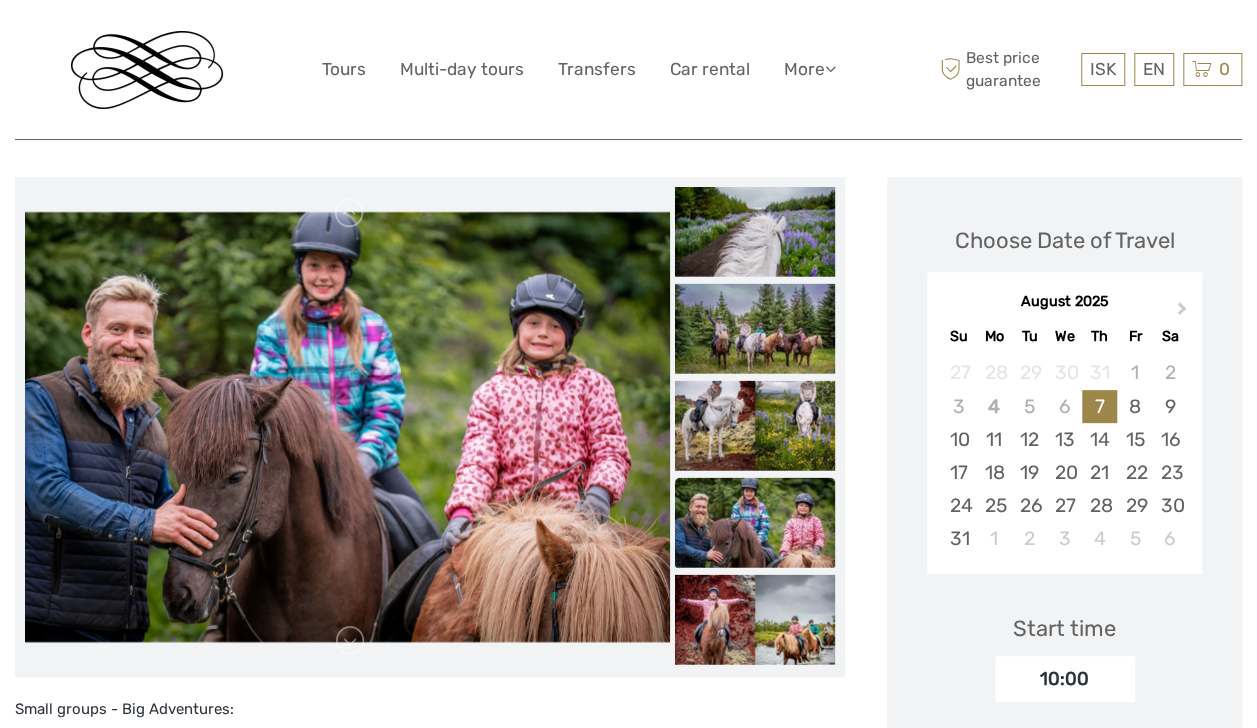 scroll, scrollTop: 216, scrollLeft: 0, axis: vertical 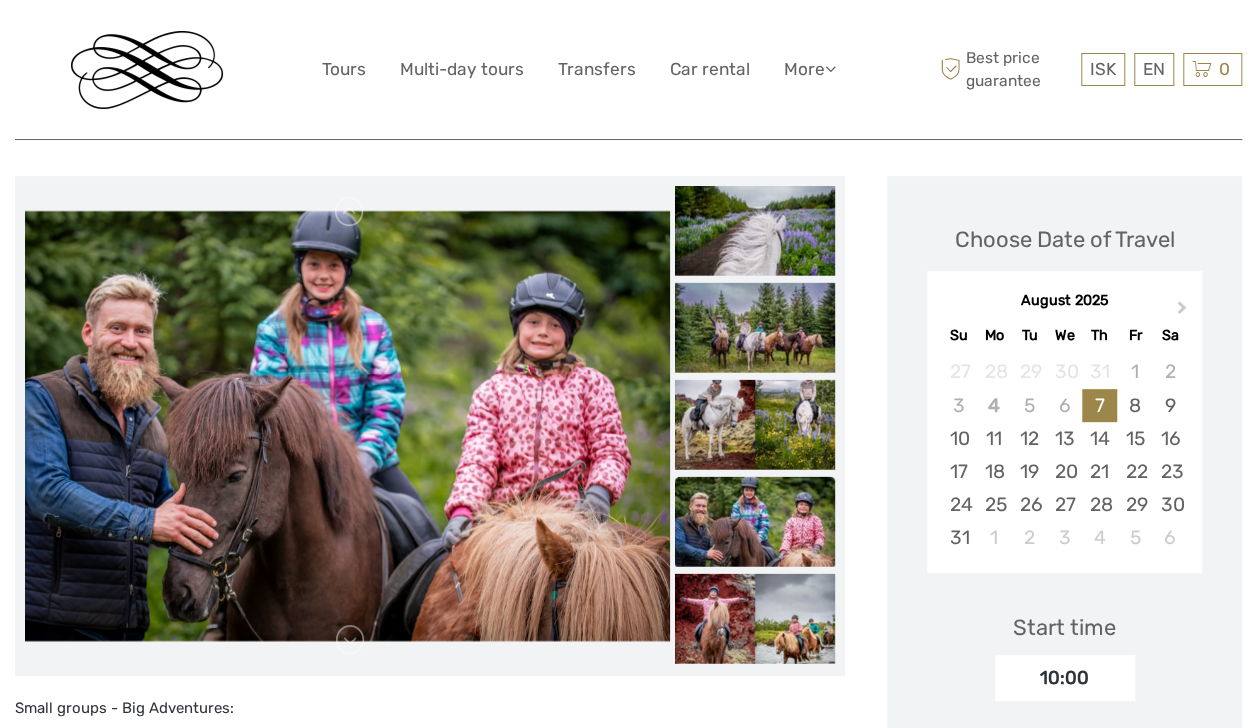 click at bounding box center (755, 619) 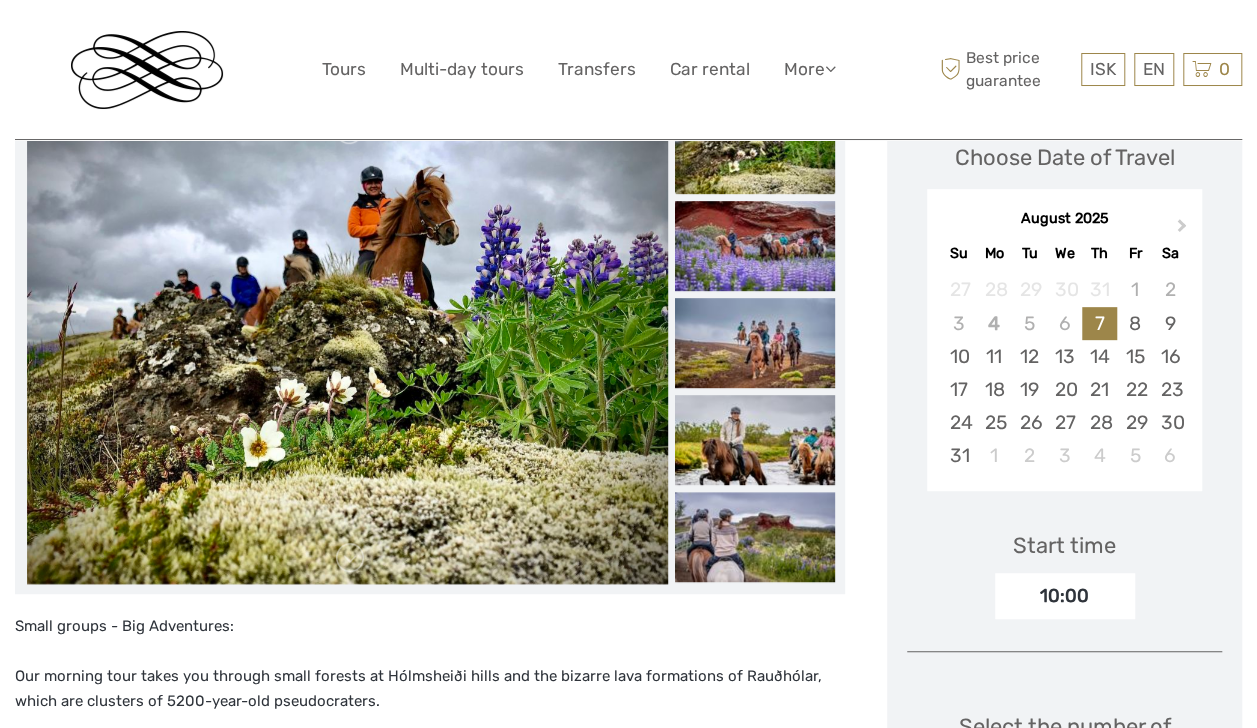 scroll, scrollTop: 0, scrollLeft: 0, axis: both 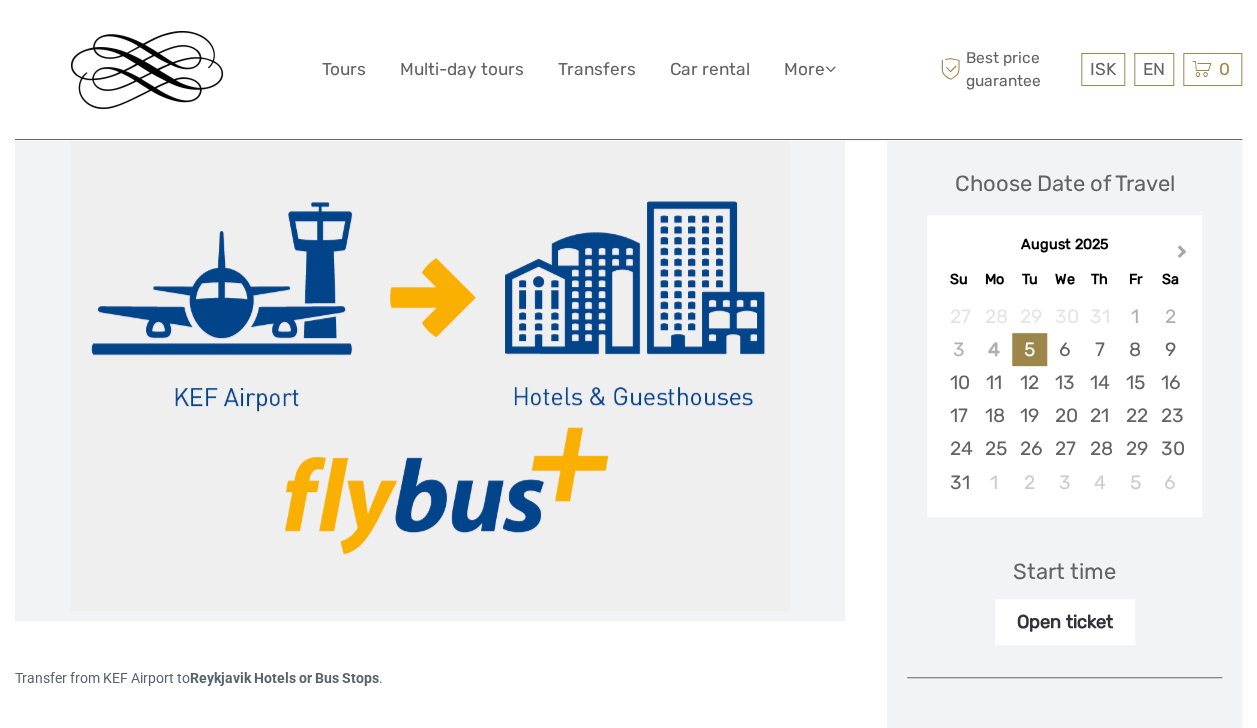 click on "Next Month" at bounding box center [1182, 255] 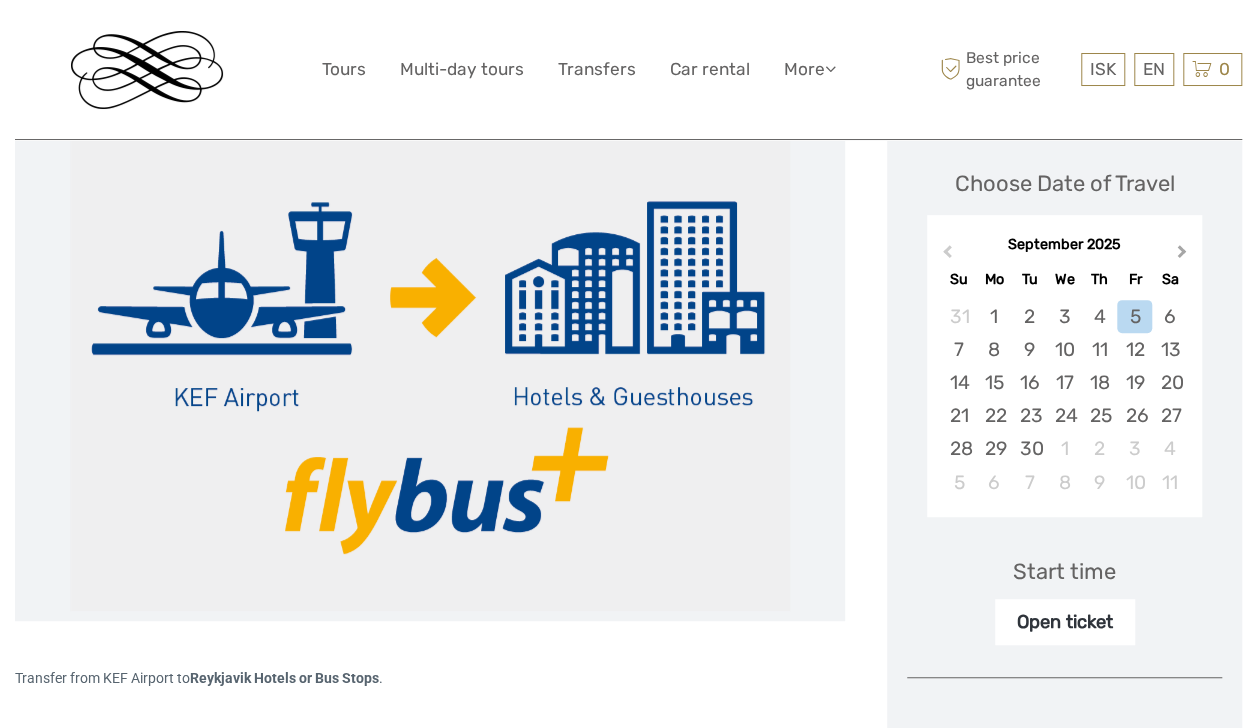 click on "Next Month" at bounding box center (1182, 255) 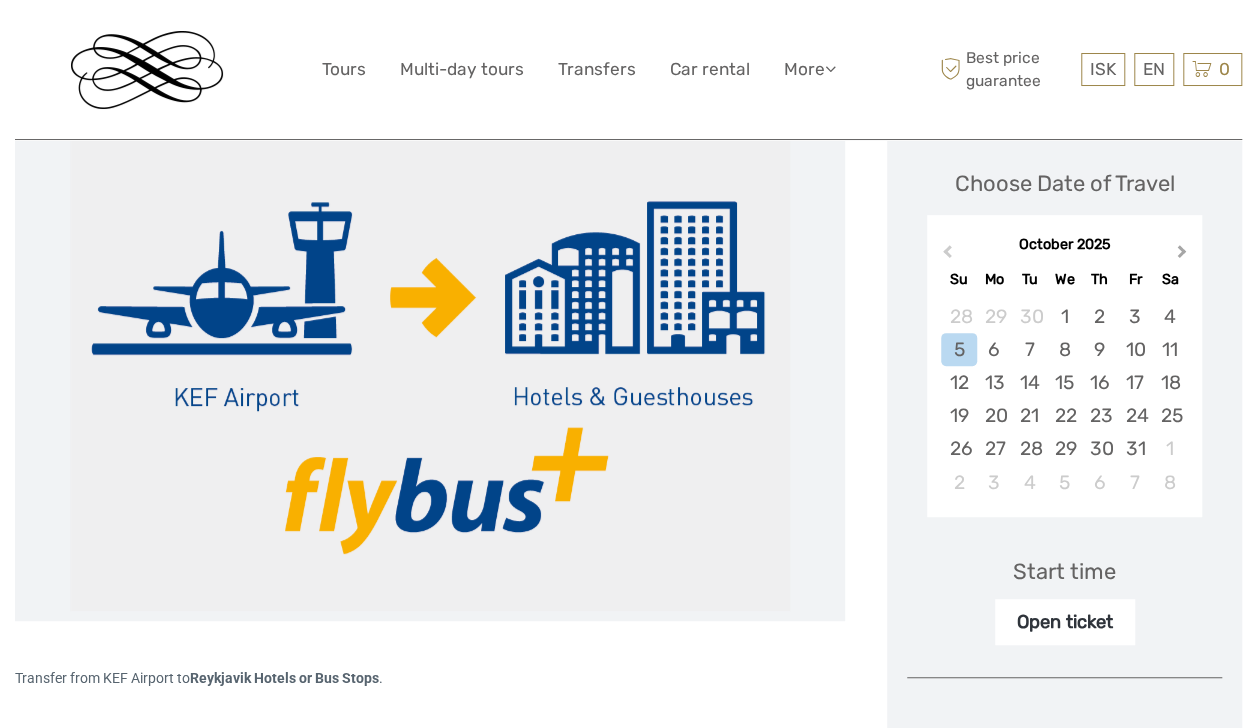 click on "Next Month" at bounding box center (1182, 255) 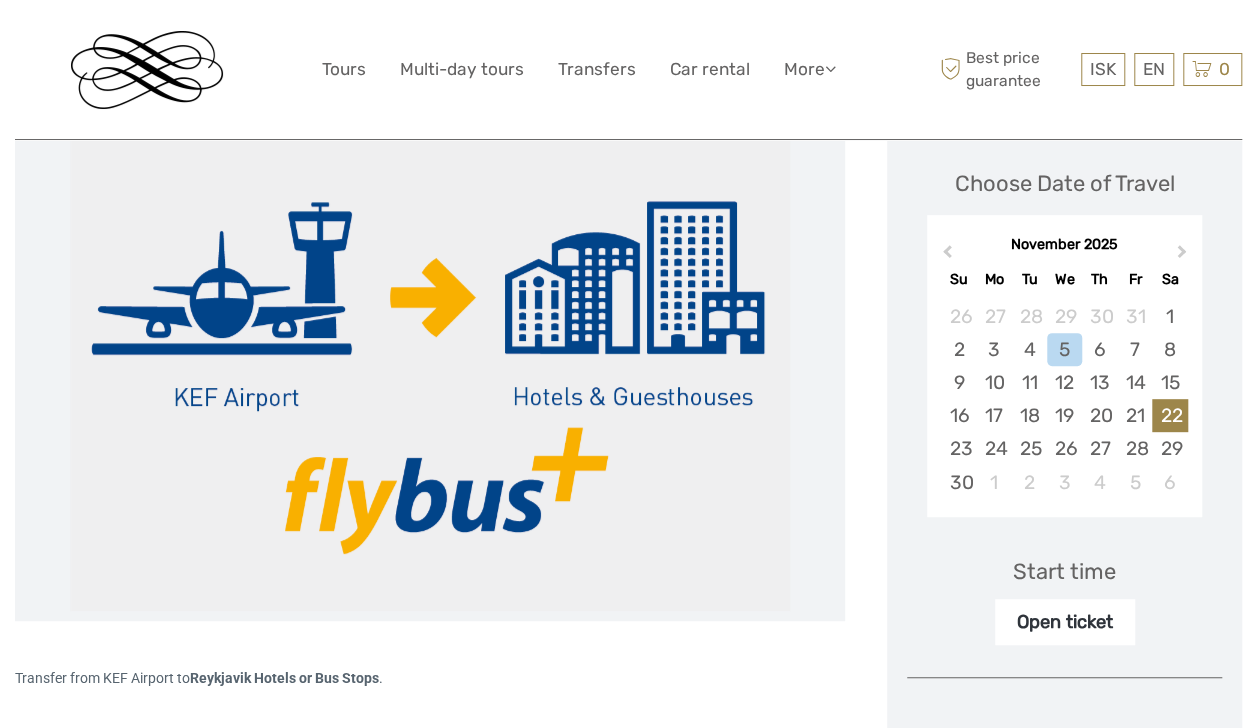 click on "22" at bounding box center [1169, 415] 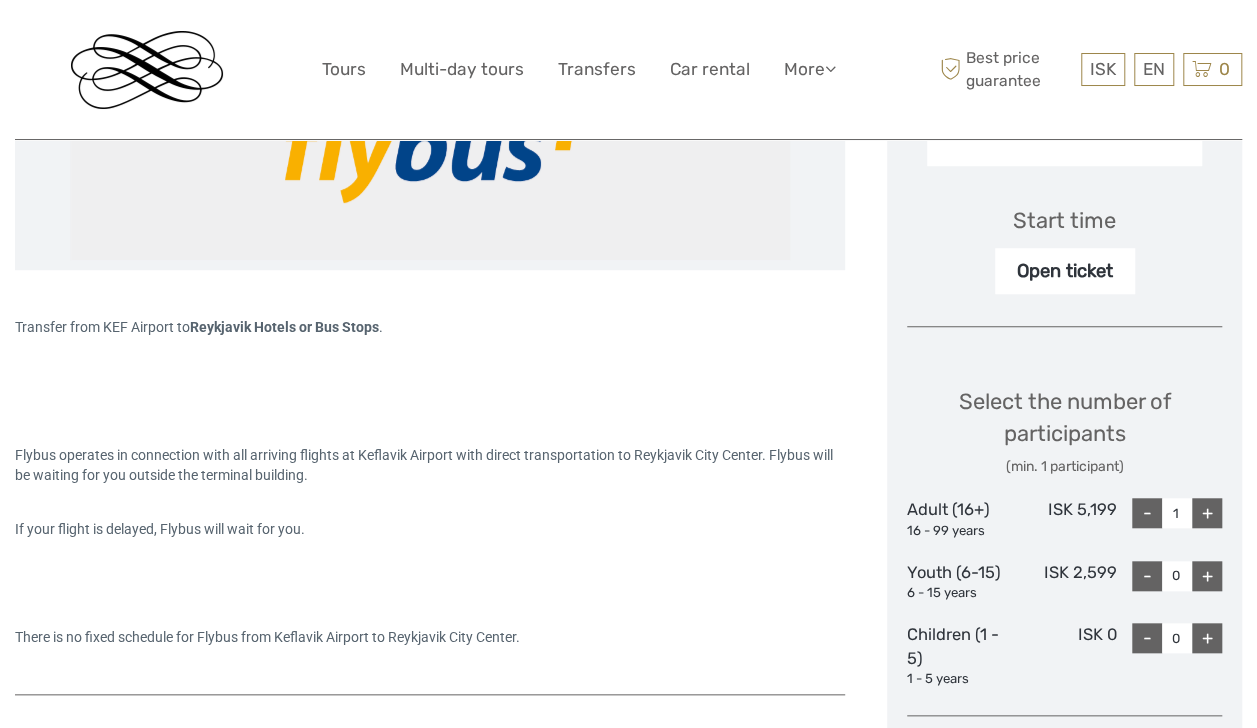 scroll, scrollTop: 628, scrollLeft: 0, axis: vertical 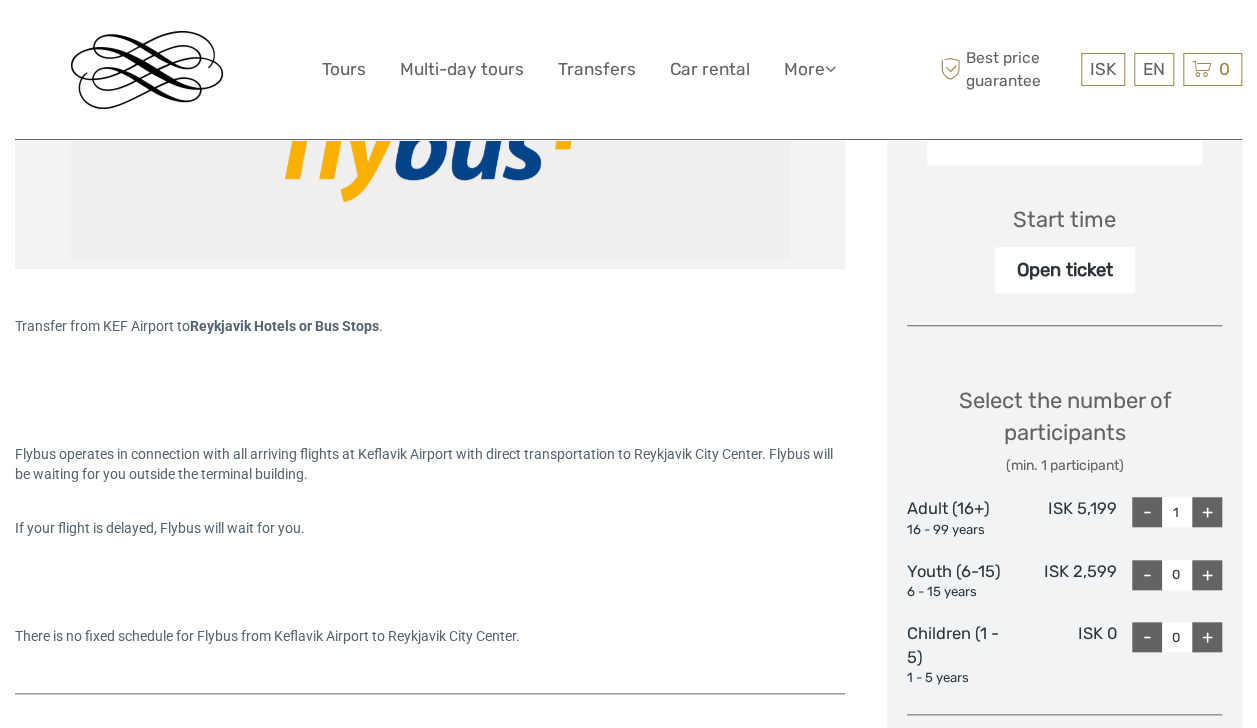 click on "+" at bounding box center [1207, 512] 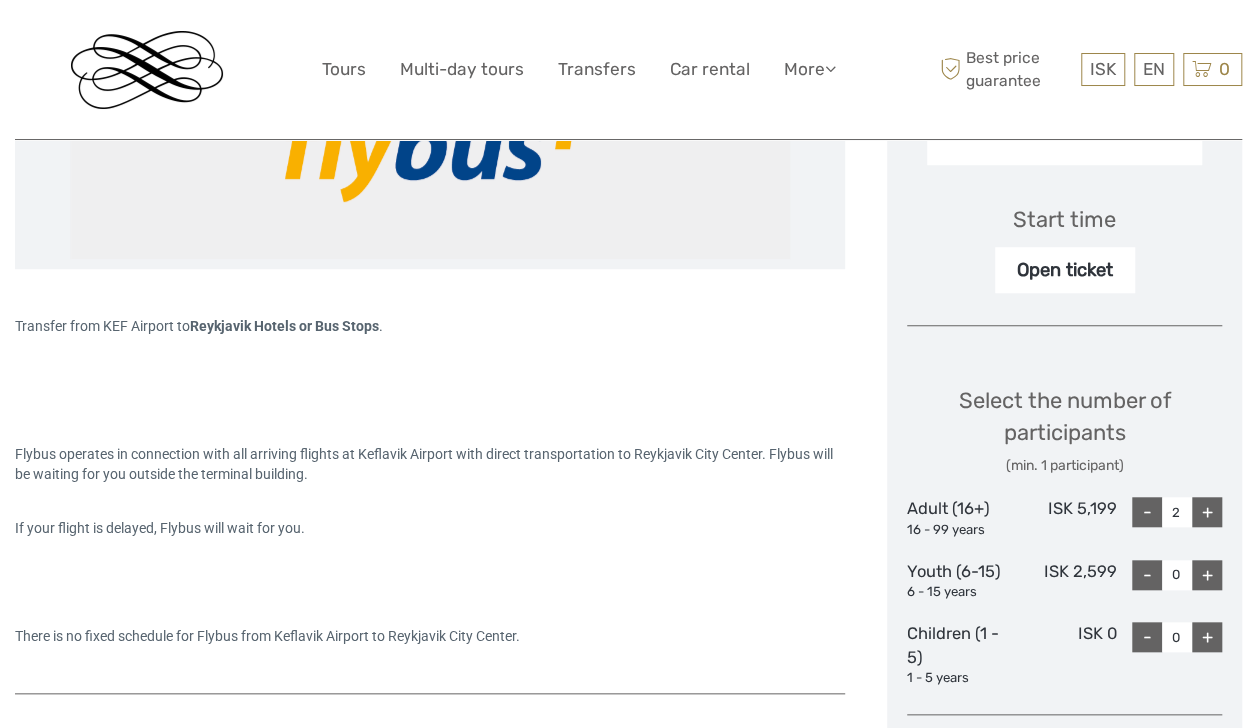 click on "+" at bounding box center (1207, 575) 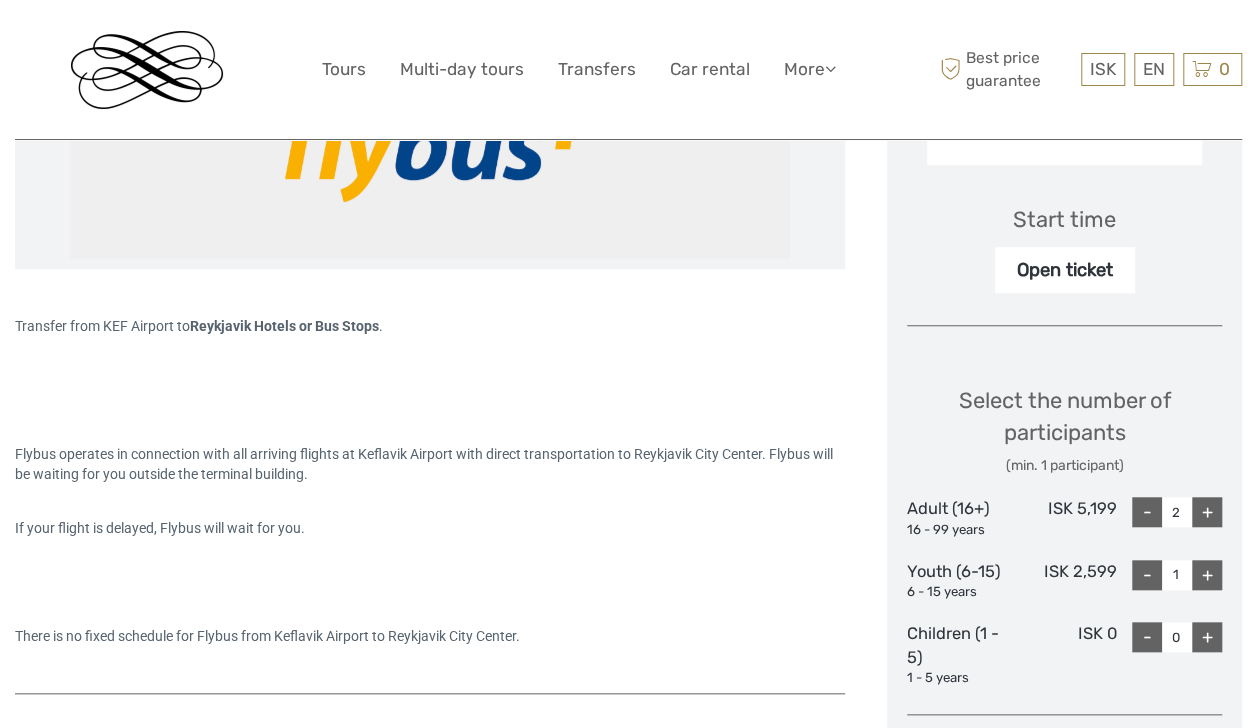 click on "+" at bounding box center (1207, 575) 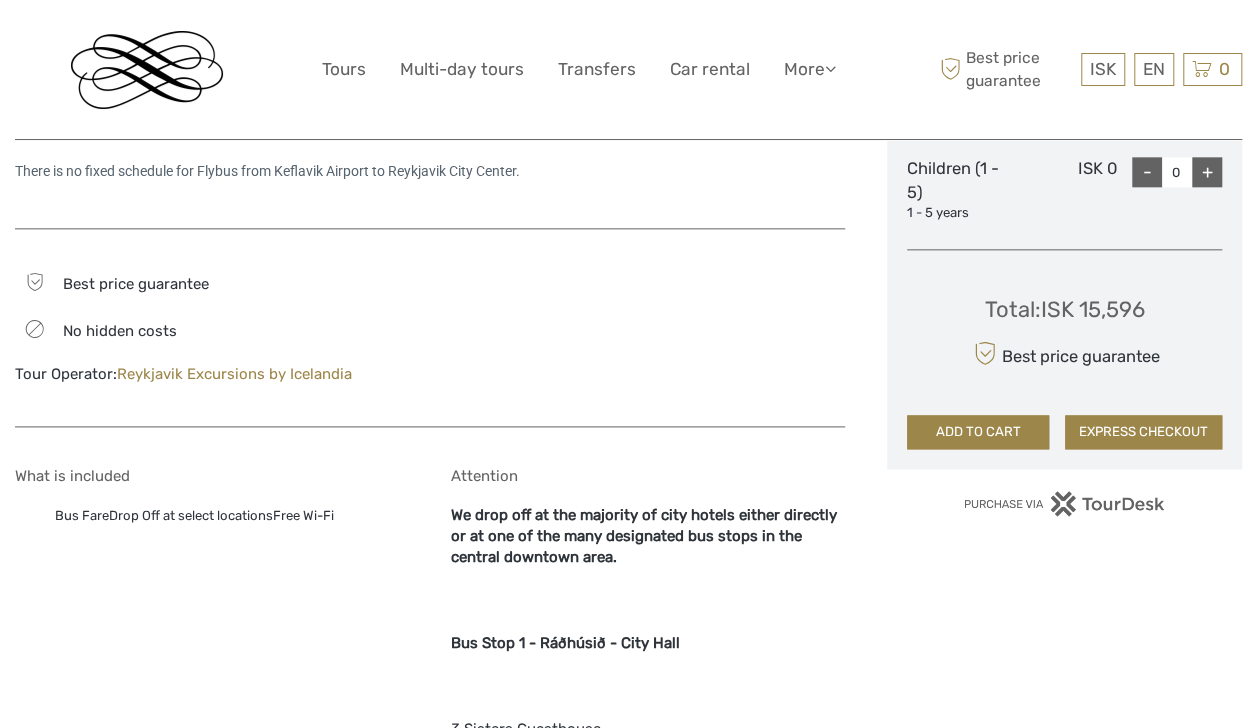scroll, scrollTop: 1095, scrollLeft: 0, axis: vertical 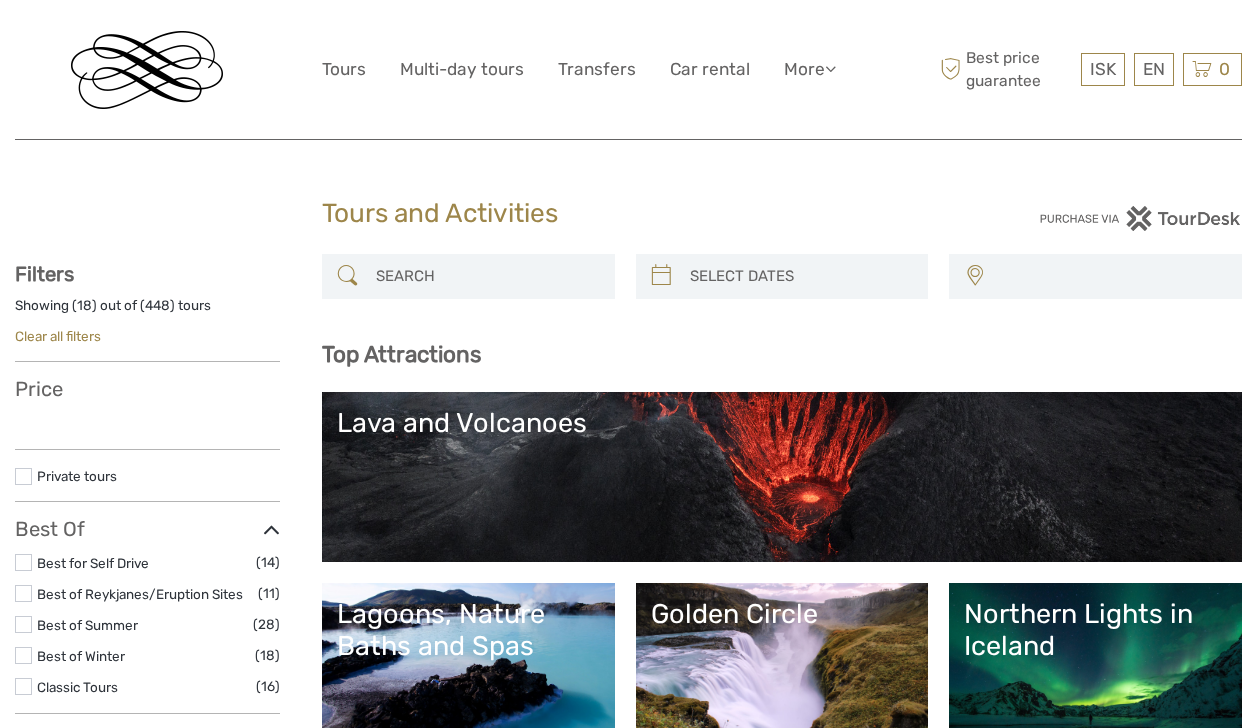 select 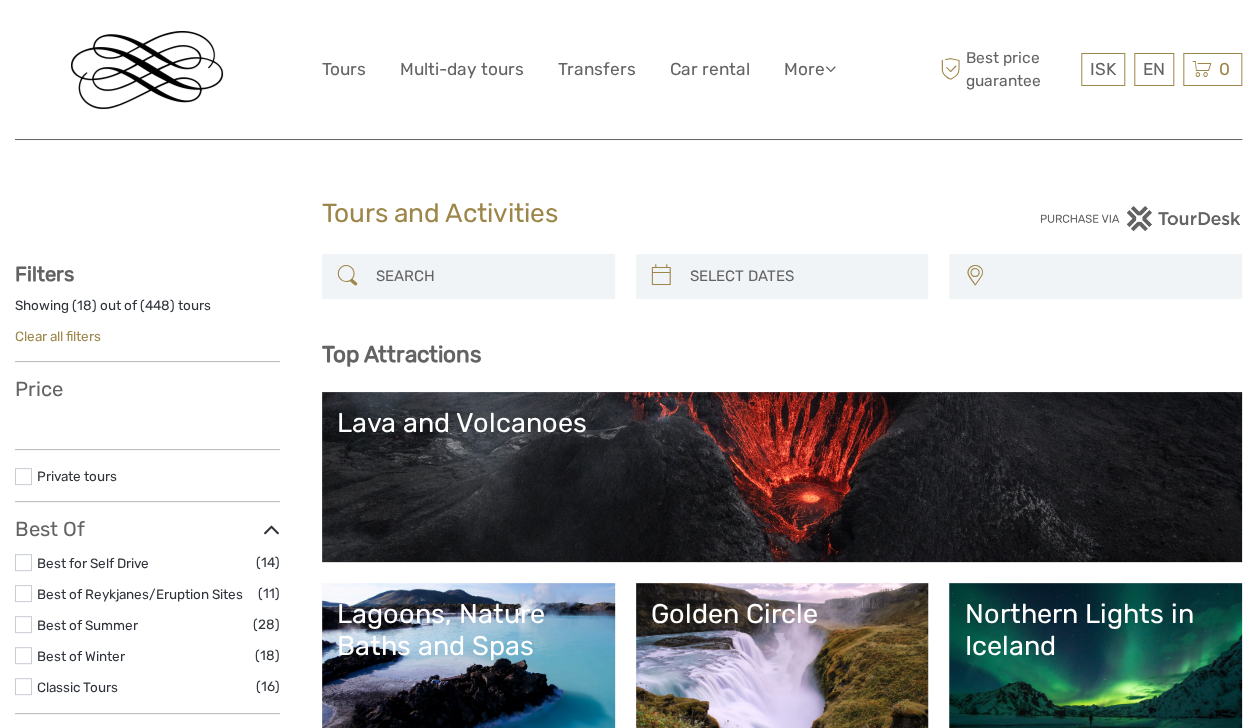 select 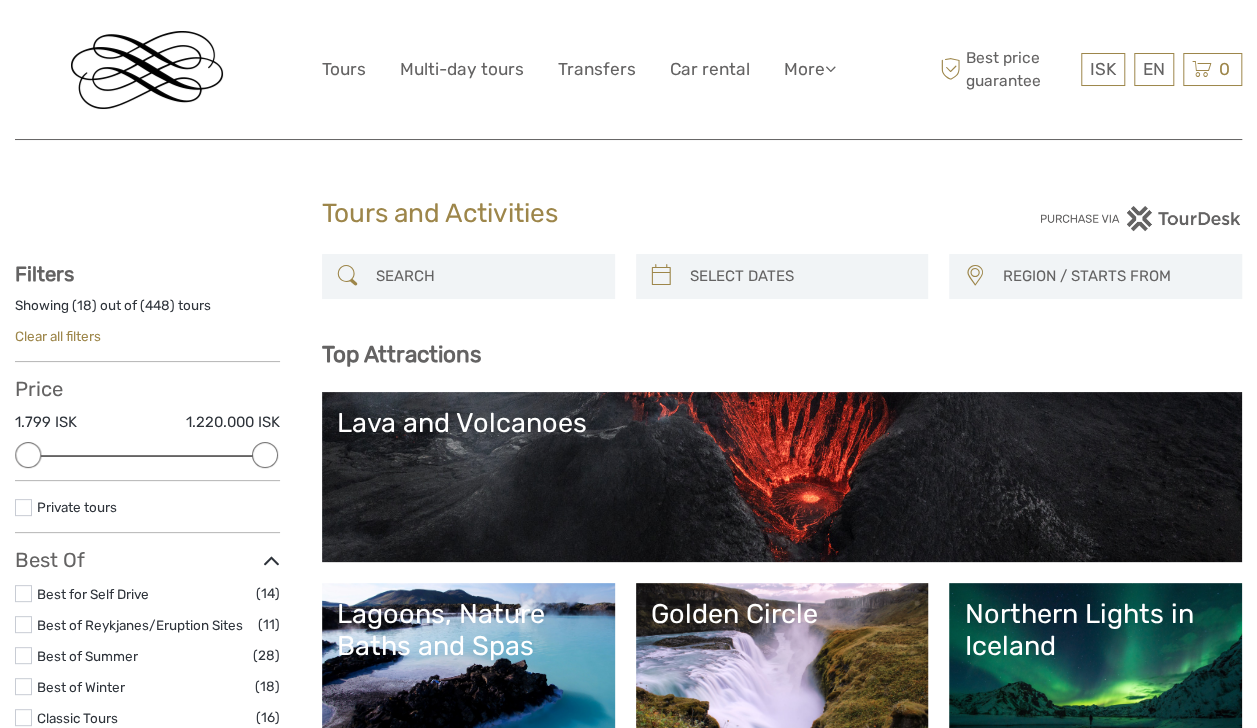 scroll, scrollTop: 0, scrollLeft: 0, axis: both 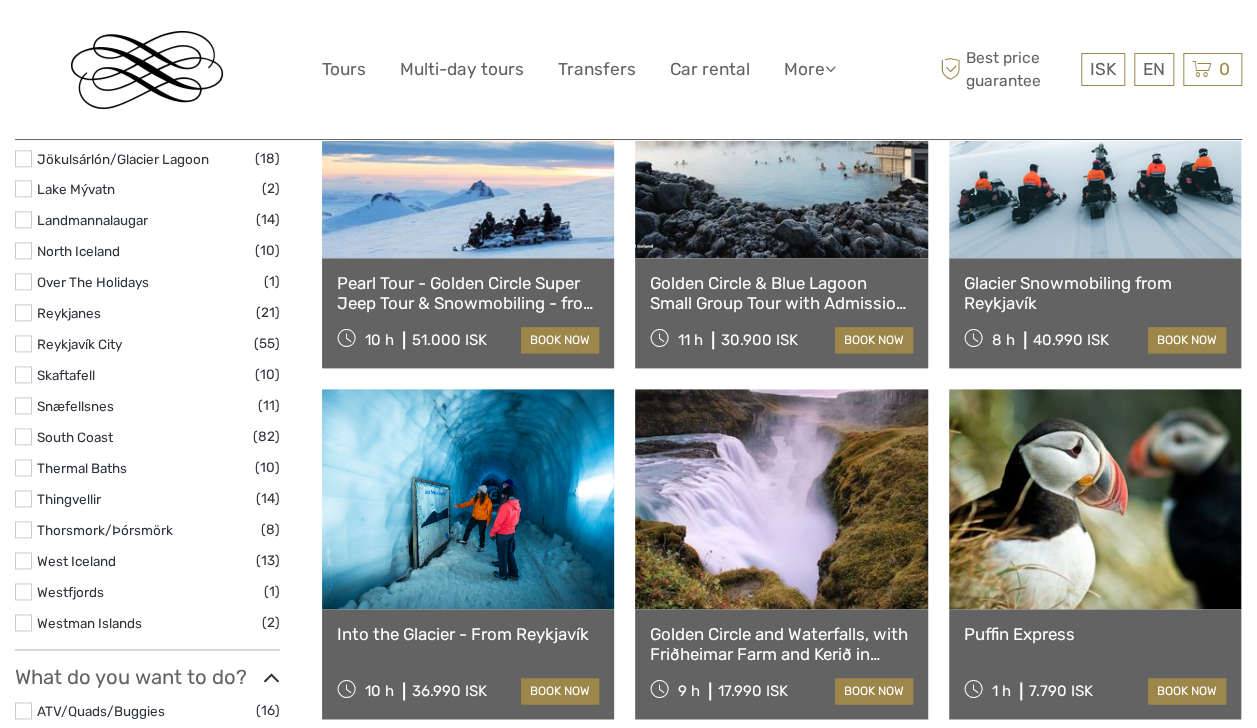 click at bounding box center [23, 436] 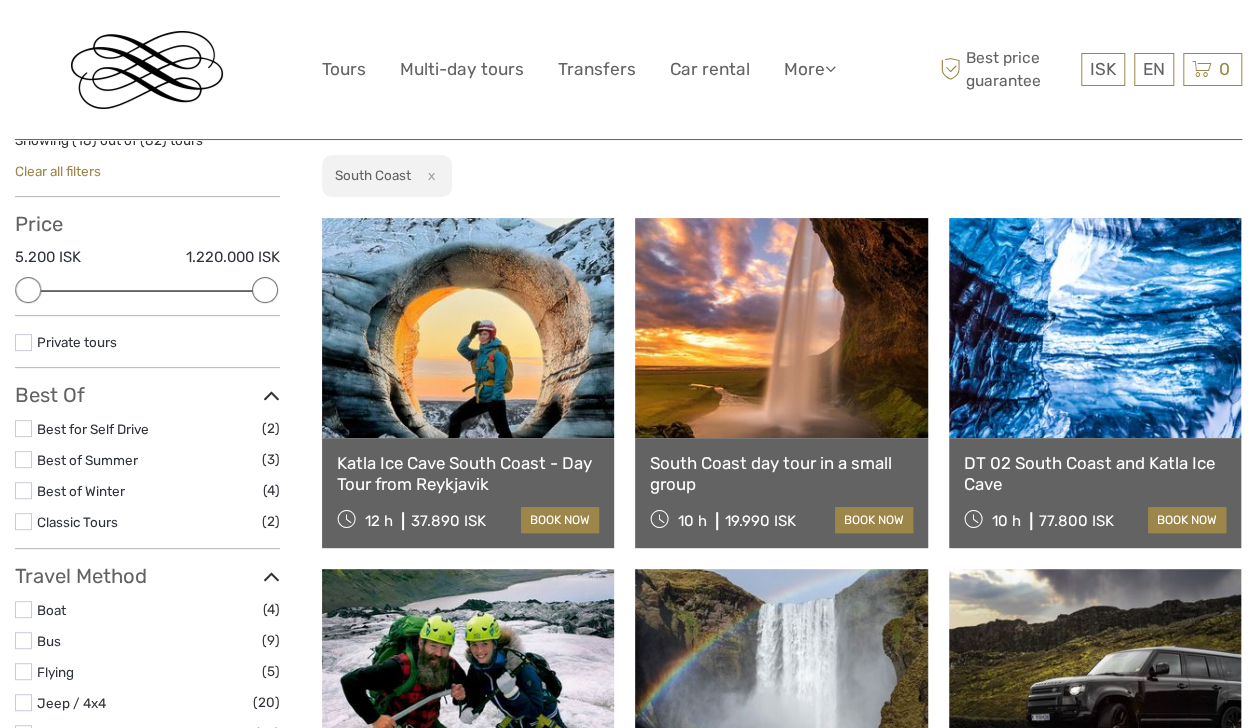 scroll, scrollTop: 167, scrollLeft: 0, axis: vertical 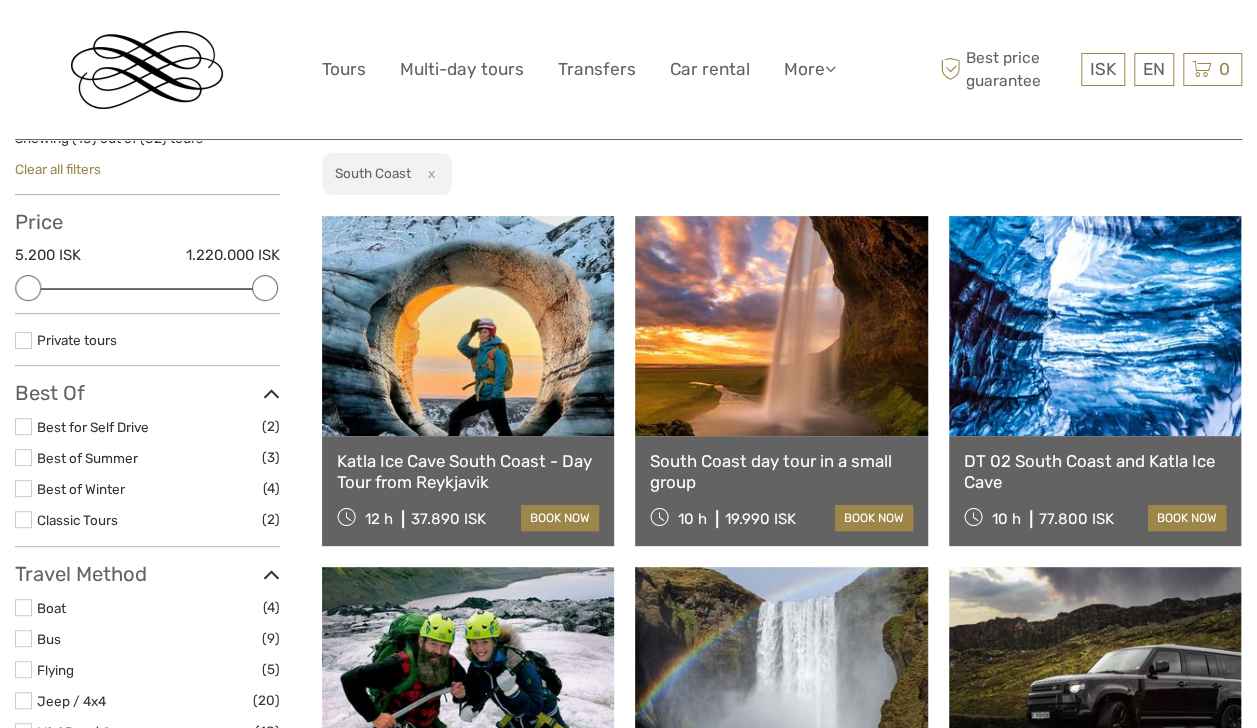 click at bounding box center [781, 326] 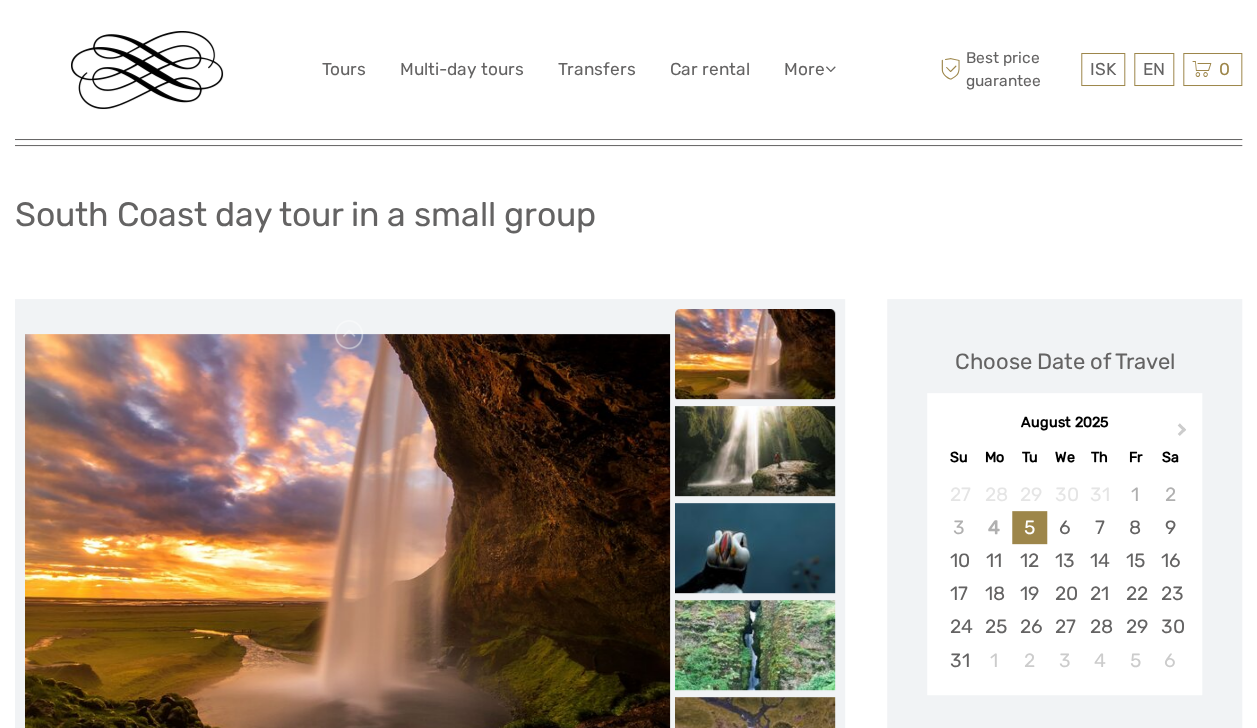 scroll, scrollTop: 242, scrollLeft: 0, axis: vertical 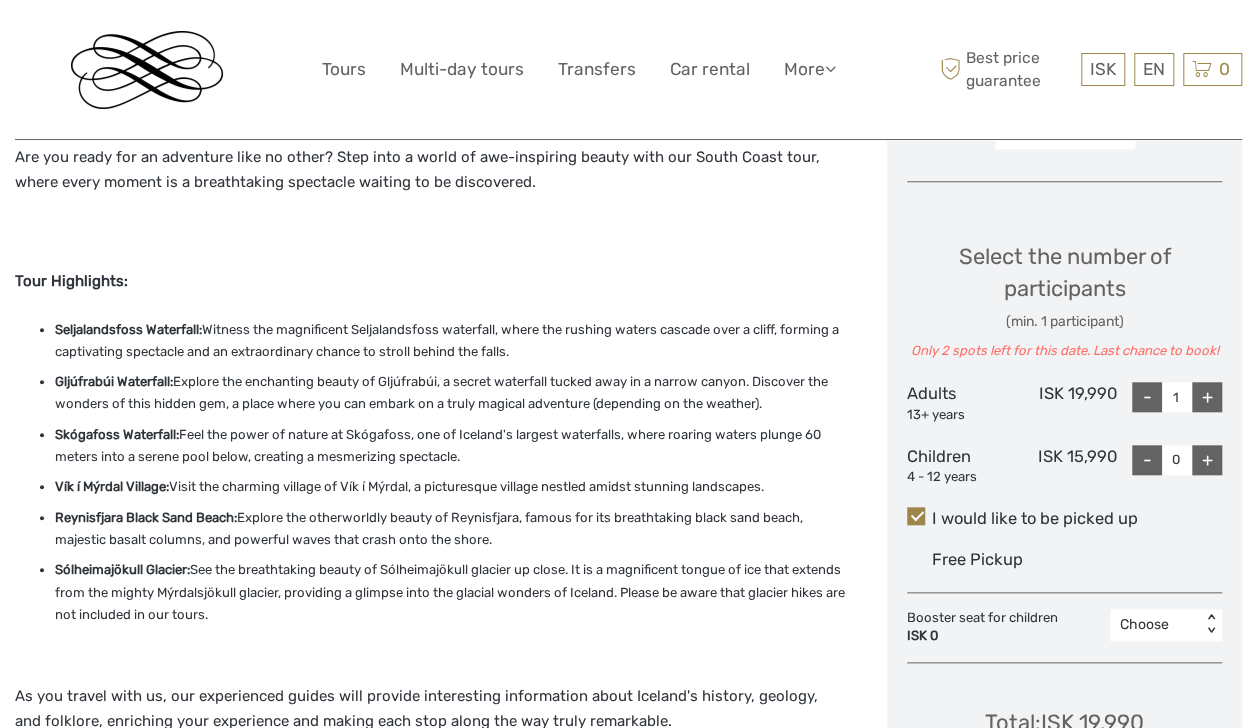 click on "+" at bounding box center (1207, 397) 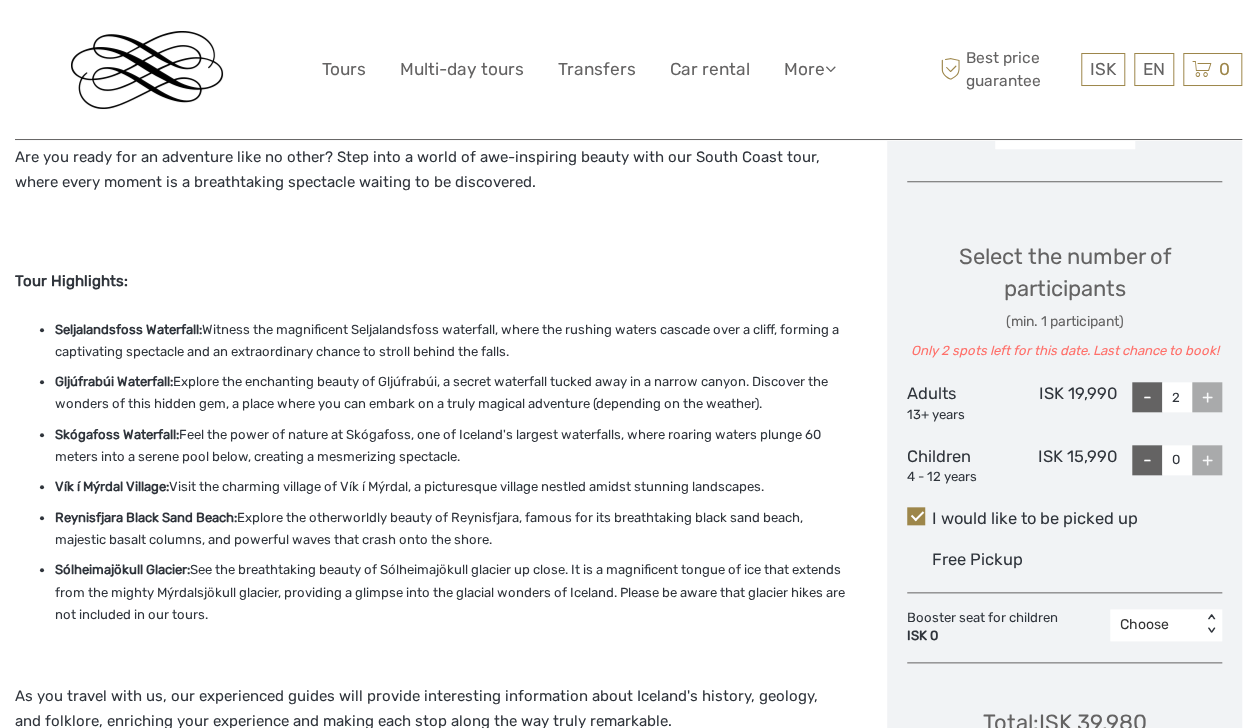 click on "+" at bounding box center (1207, 460) 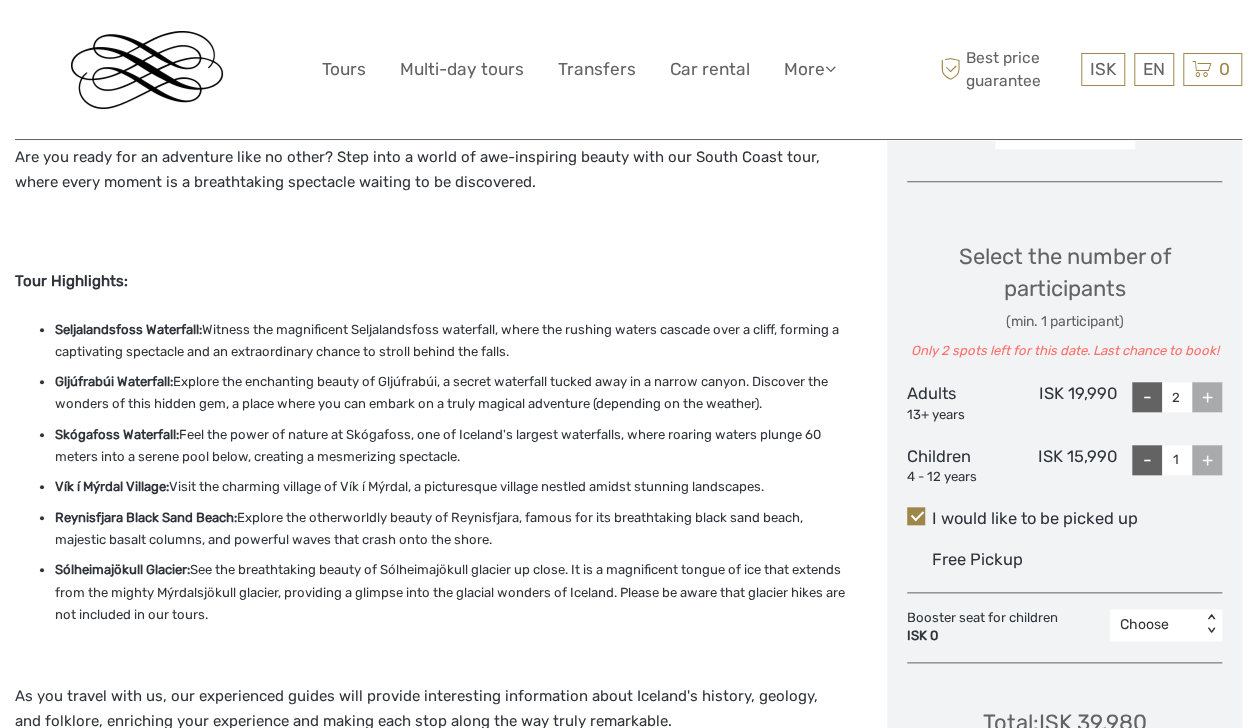 click on "+" at bounding box center (1207, 460) 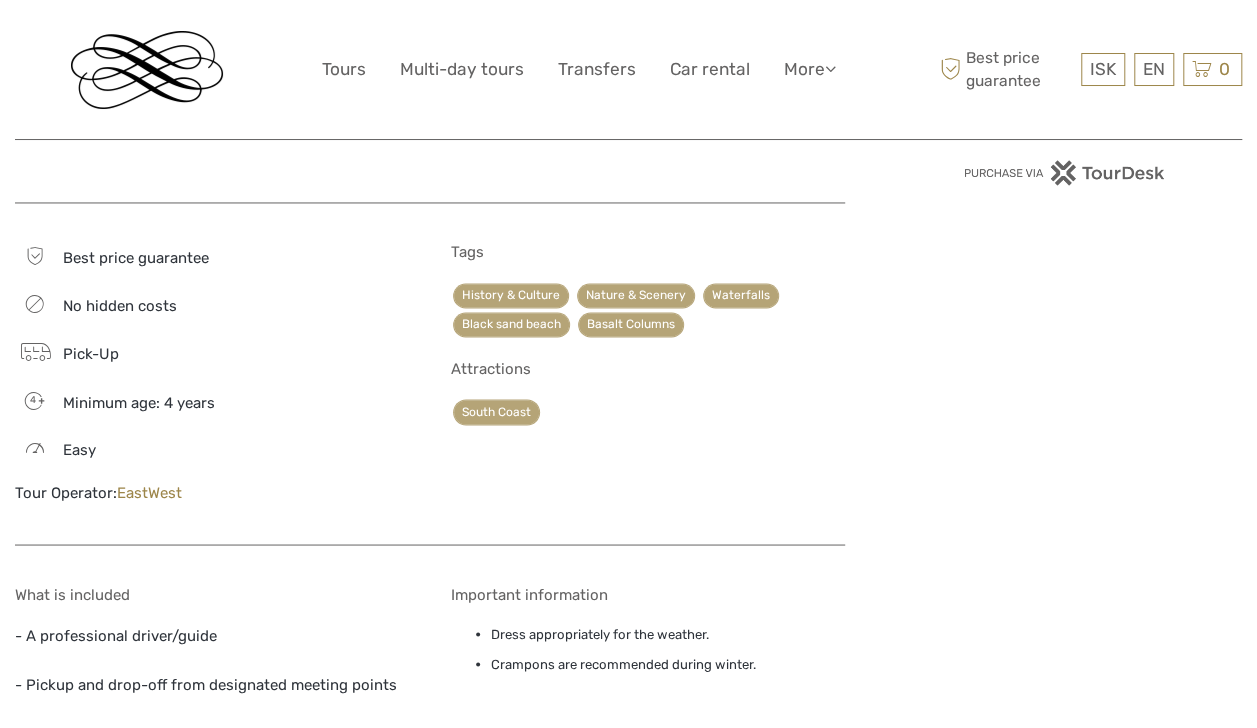 scroll, scrollTop: 1518, scrollLeft: 0, axis: vertical 